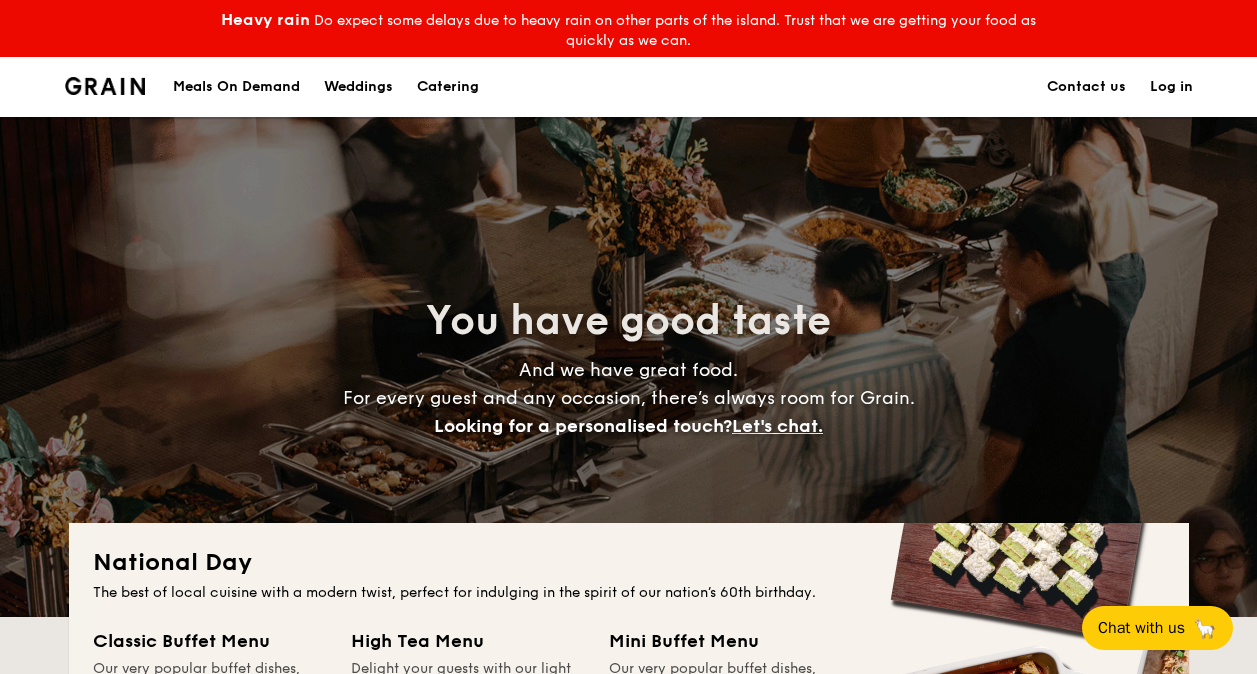 scroll, scrollTop: 0, scrollLeft: 0, axis: both 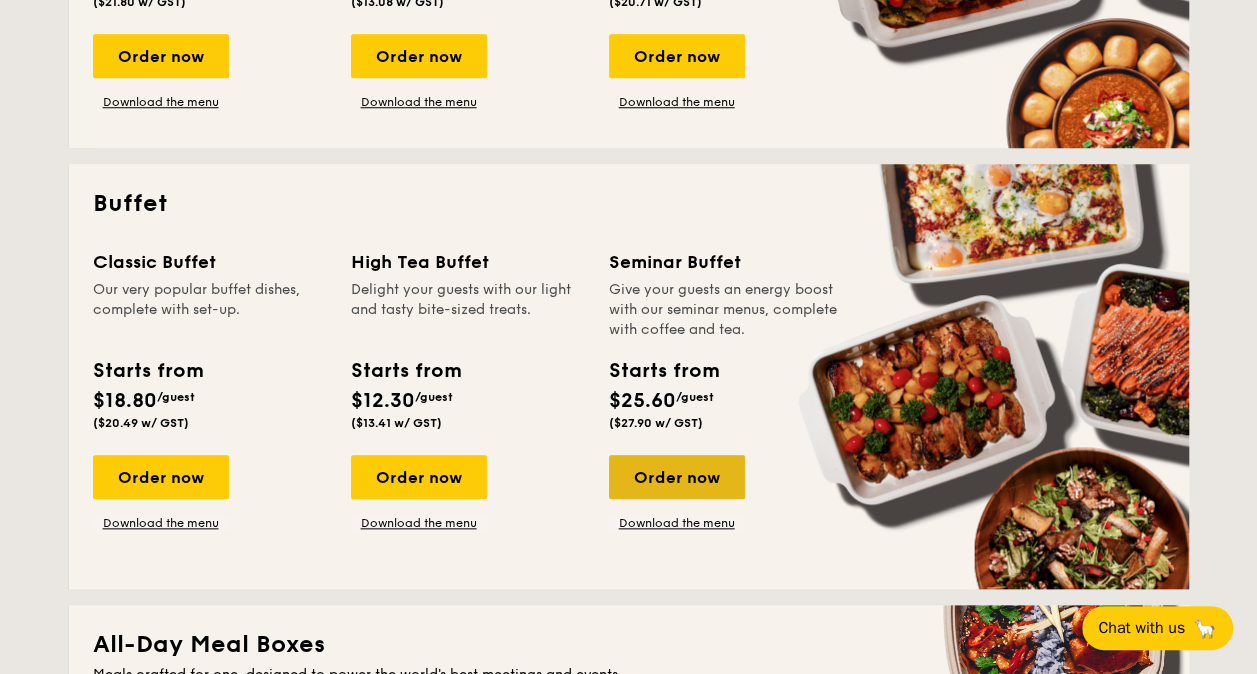 click on "Order now" at bounding box center (677, 477) 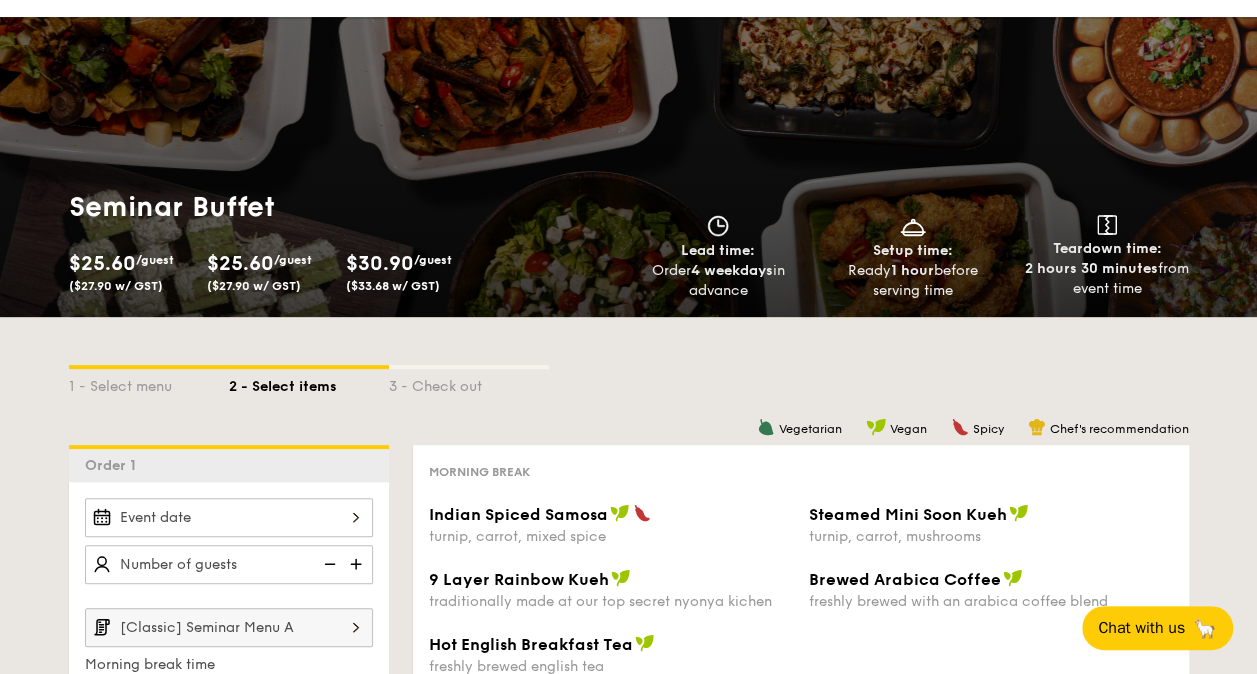 scroll, scrollTop: 200, scrollLeft: 0, axis: vertical 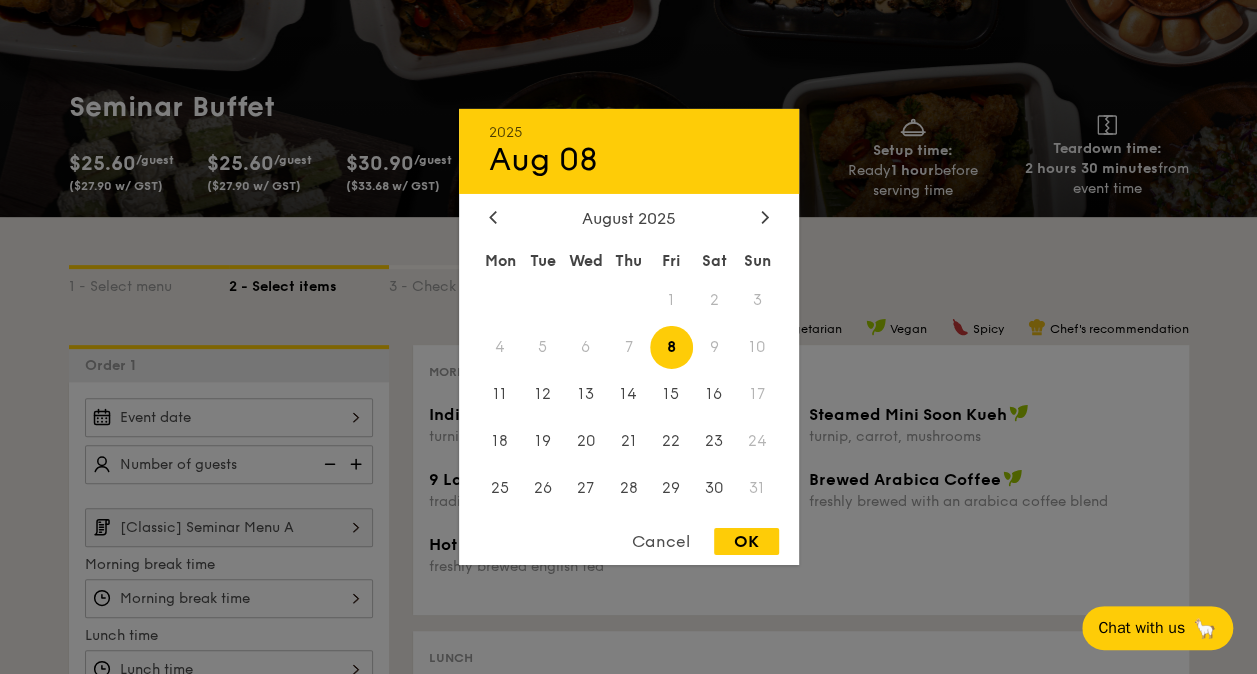 click on "2025   Aug 08       August 2025     Mon Tue Wed Thu Fri Sat Sun   1 2 3 4 5 6 7 8 9 10 11 12 13 14 15 16 17 18 19 20 21 22 23 24 25 26 27 28 29 30 31     Cancel   OK" at bounding box center (229, 417) 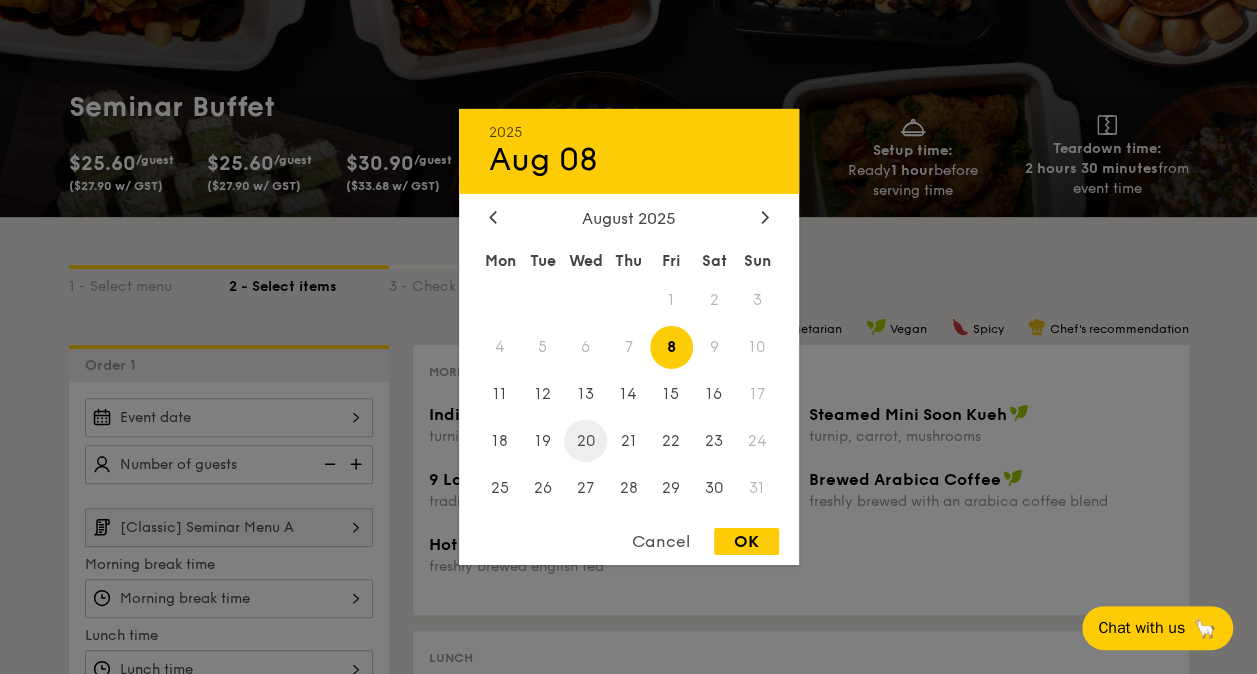 click on "20" at bounding box center [585, 440] 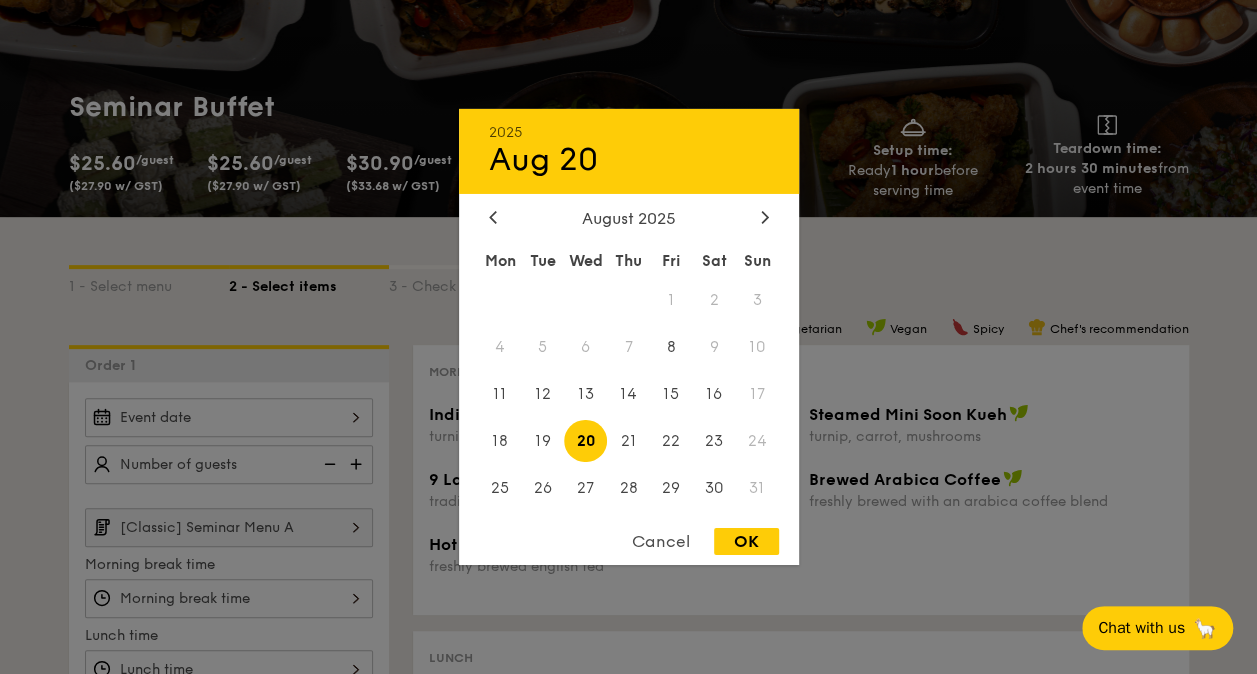 click on "OK" at bounding box center (746, 541) 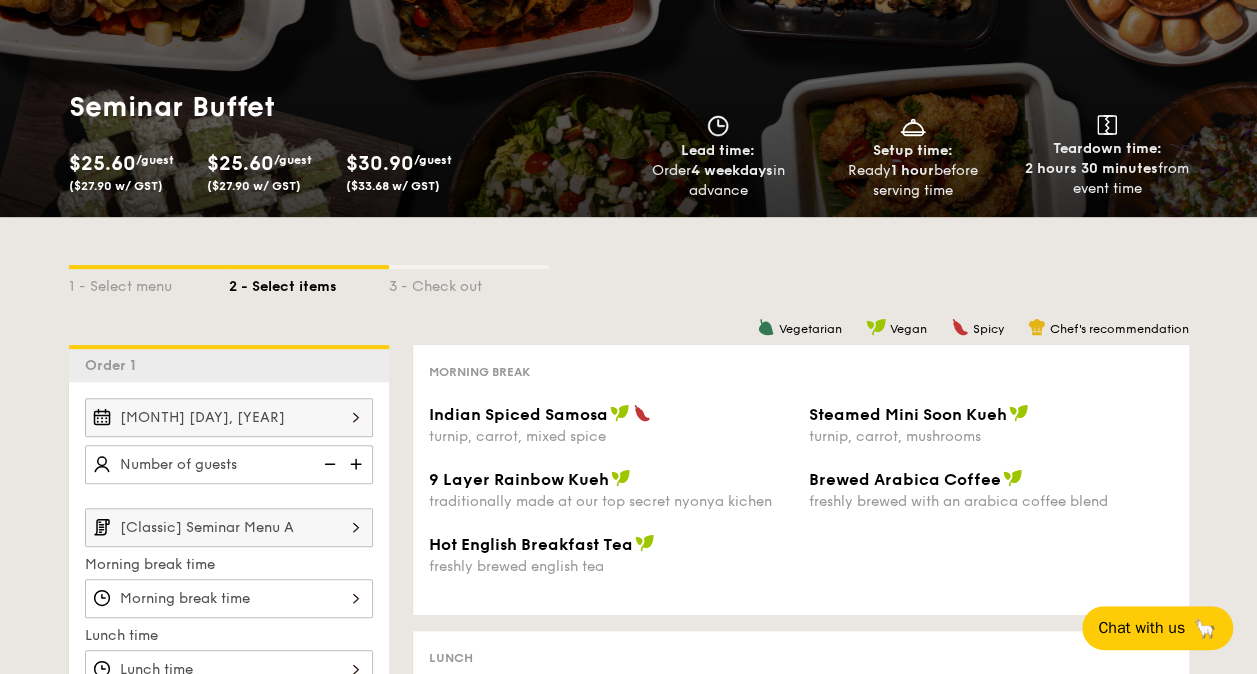 click at bounding box center [358, 464] 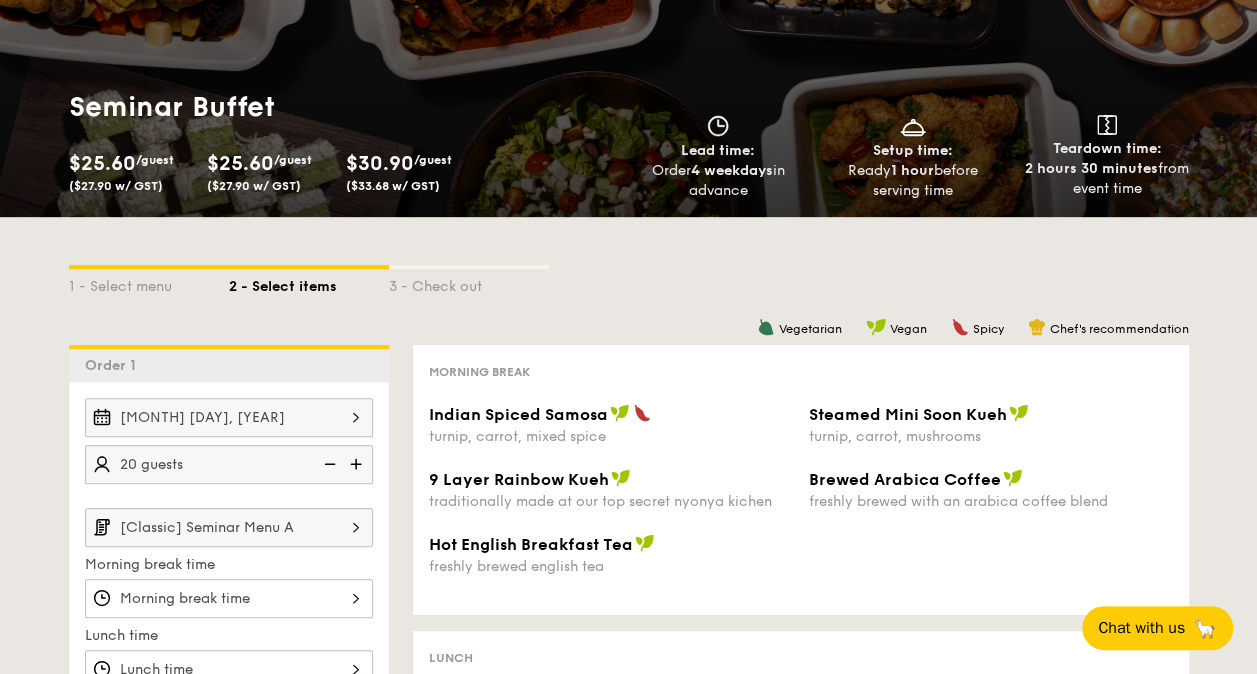 click at bounding box center [358, 464] 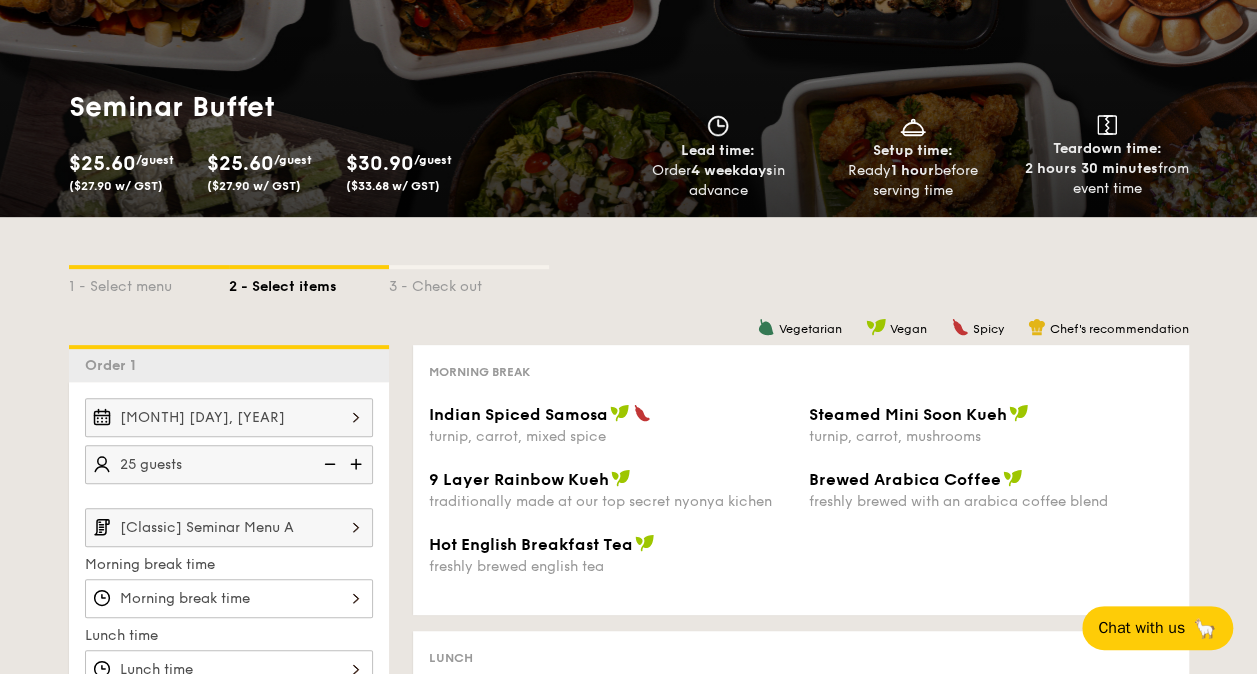 click at bounding box center [358, 464] 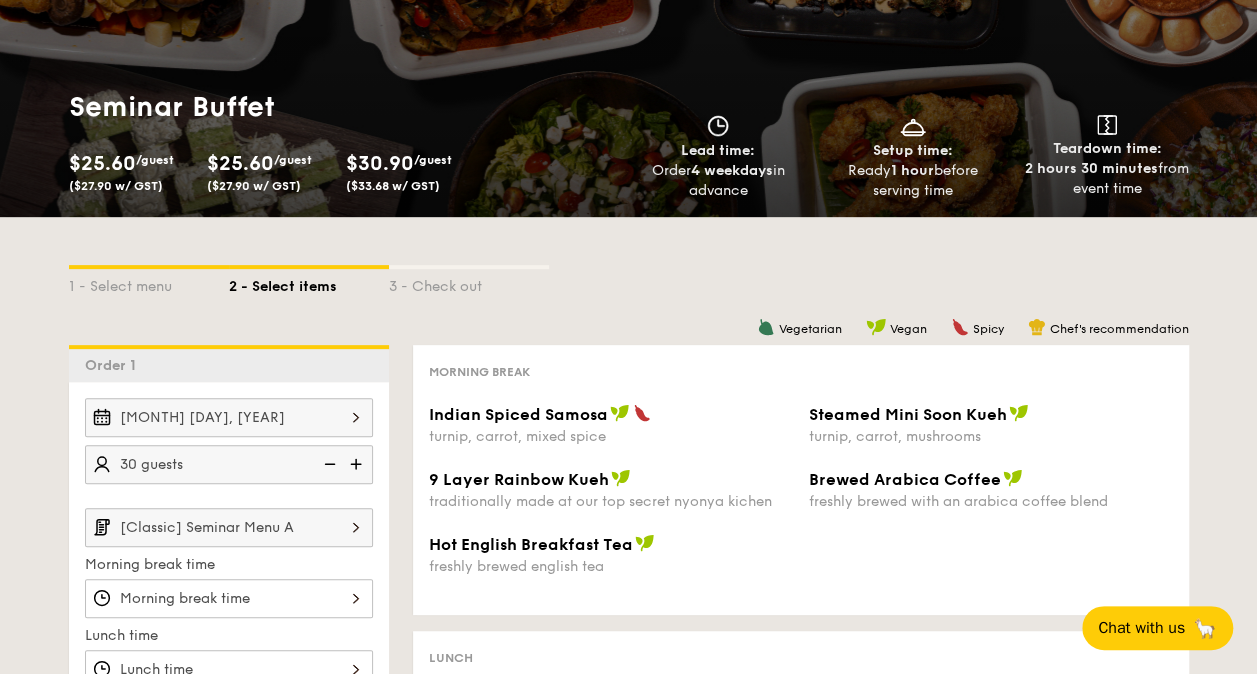 click at bounding box center [358, 464] 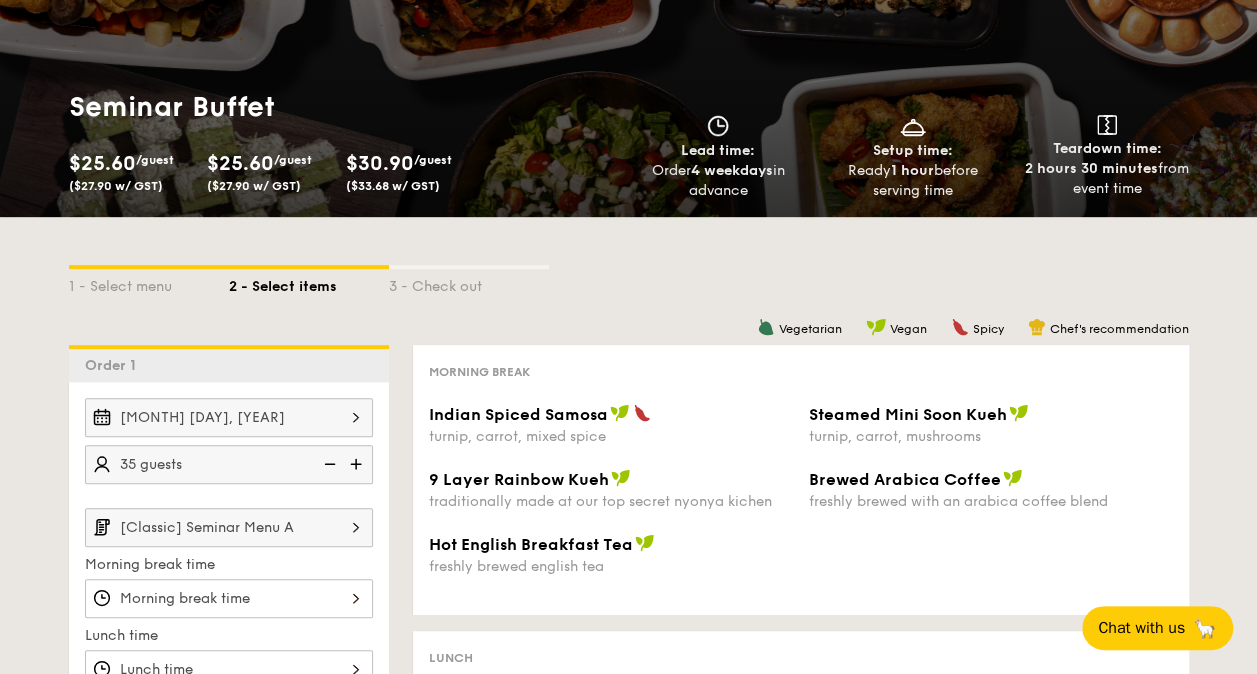 click at bounding box center [358, 464] 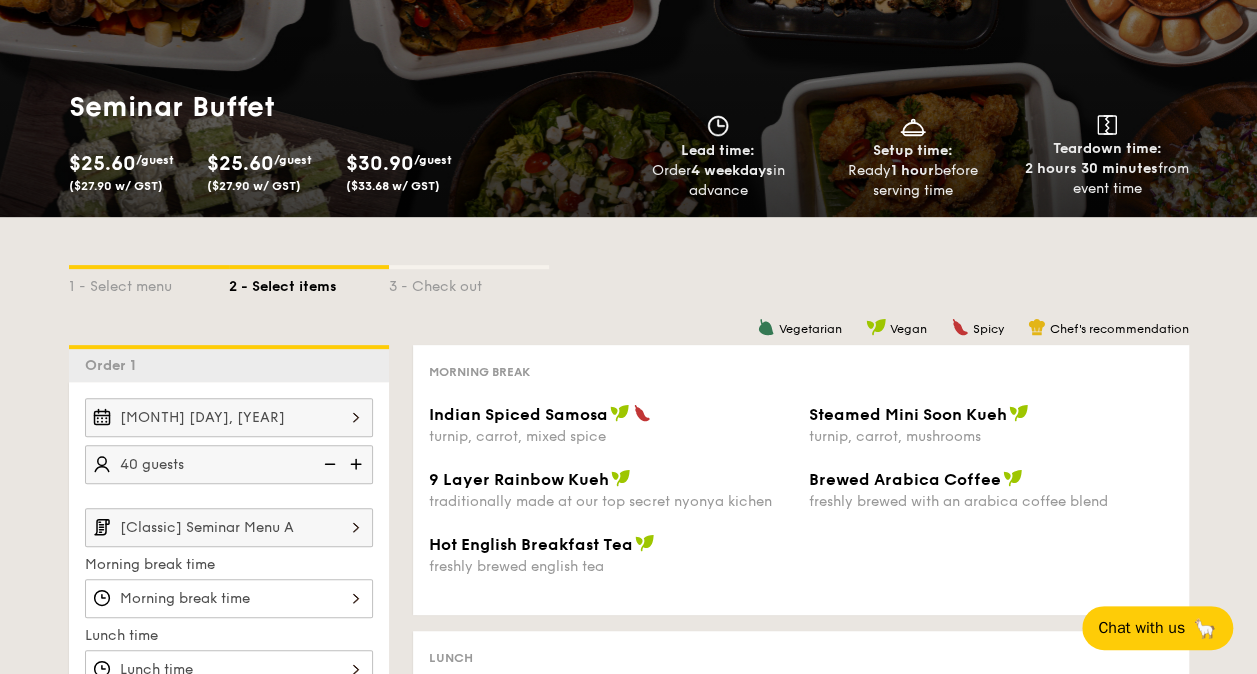 click at bounding box center [358, 464] 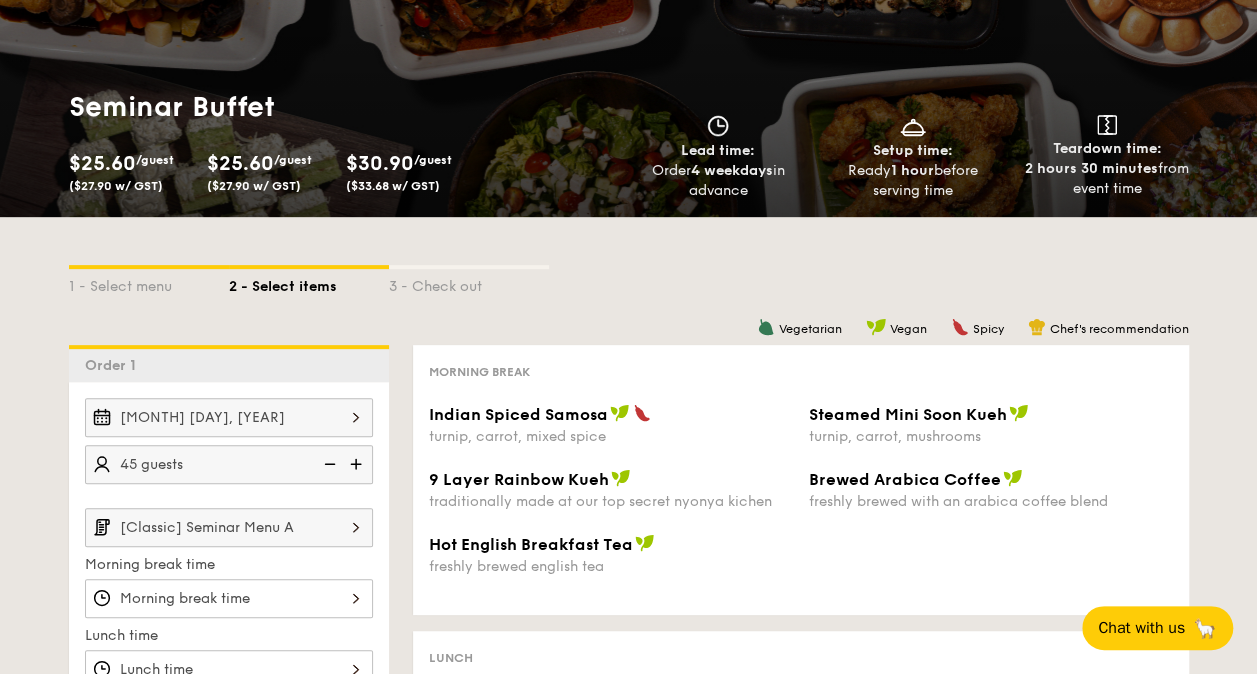 click at bounding box center (358, 464) 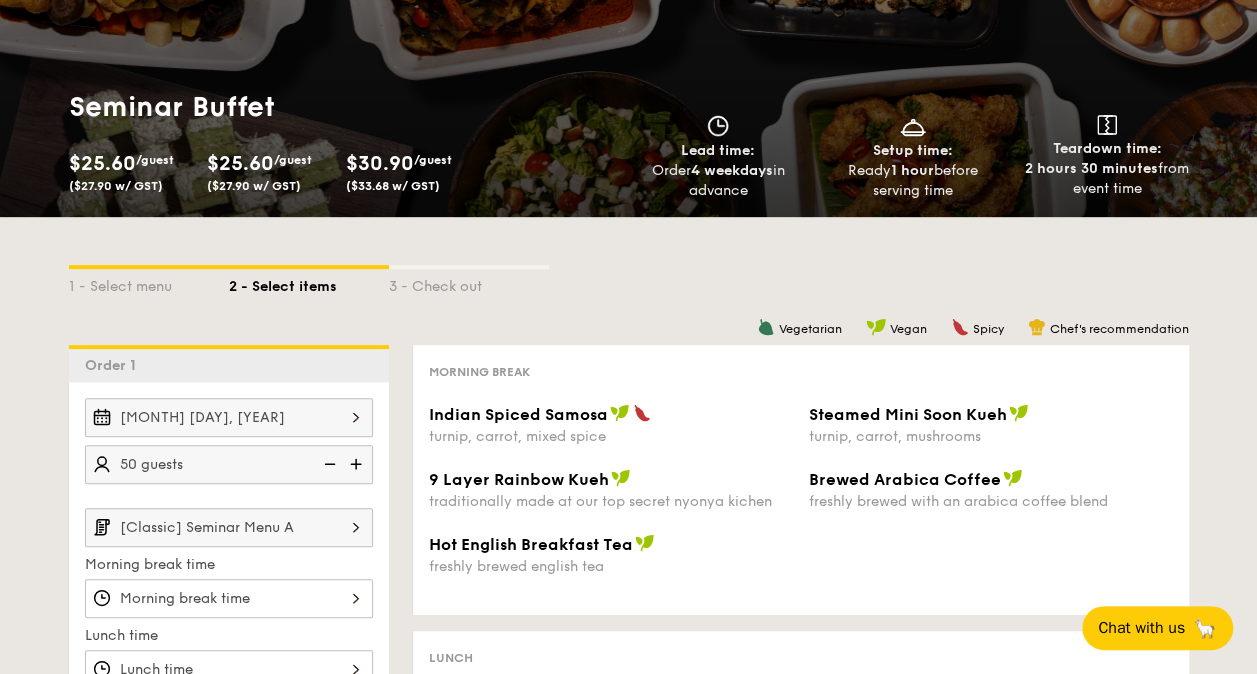 click at bounding box center (358, 464) 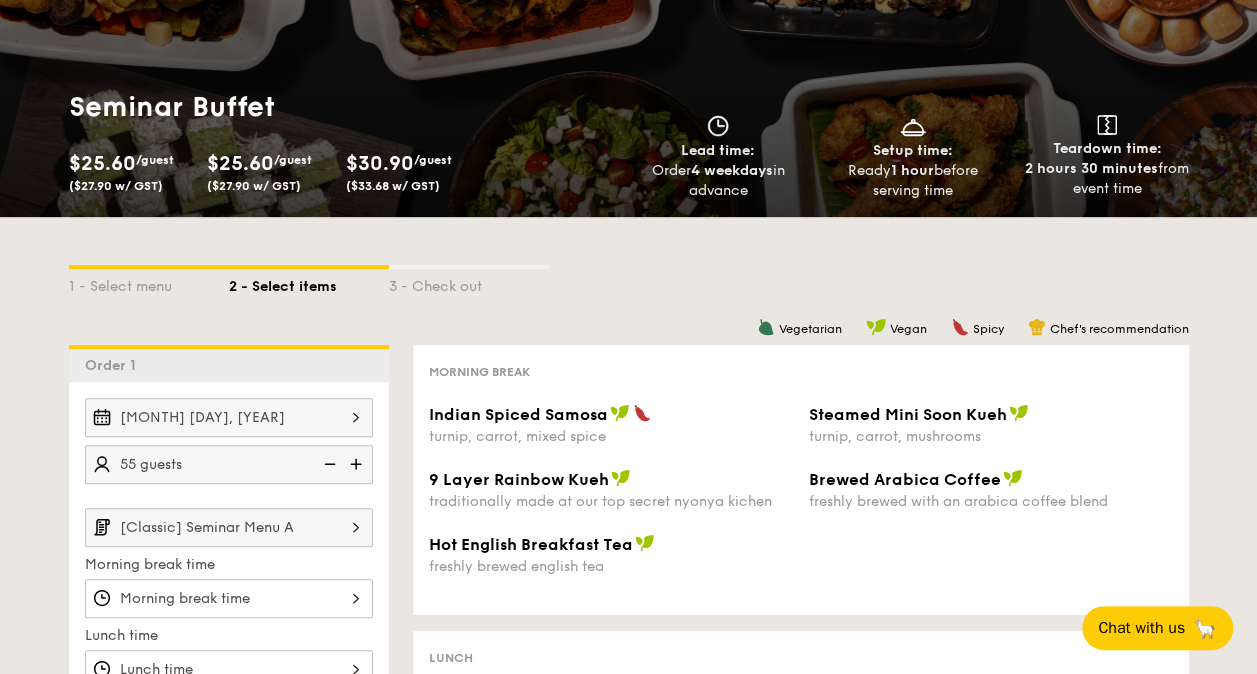 click at bounding box center (358, 464) 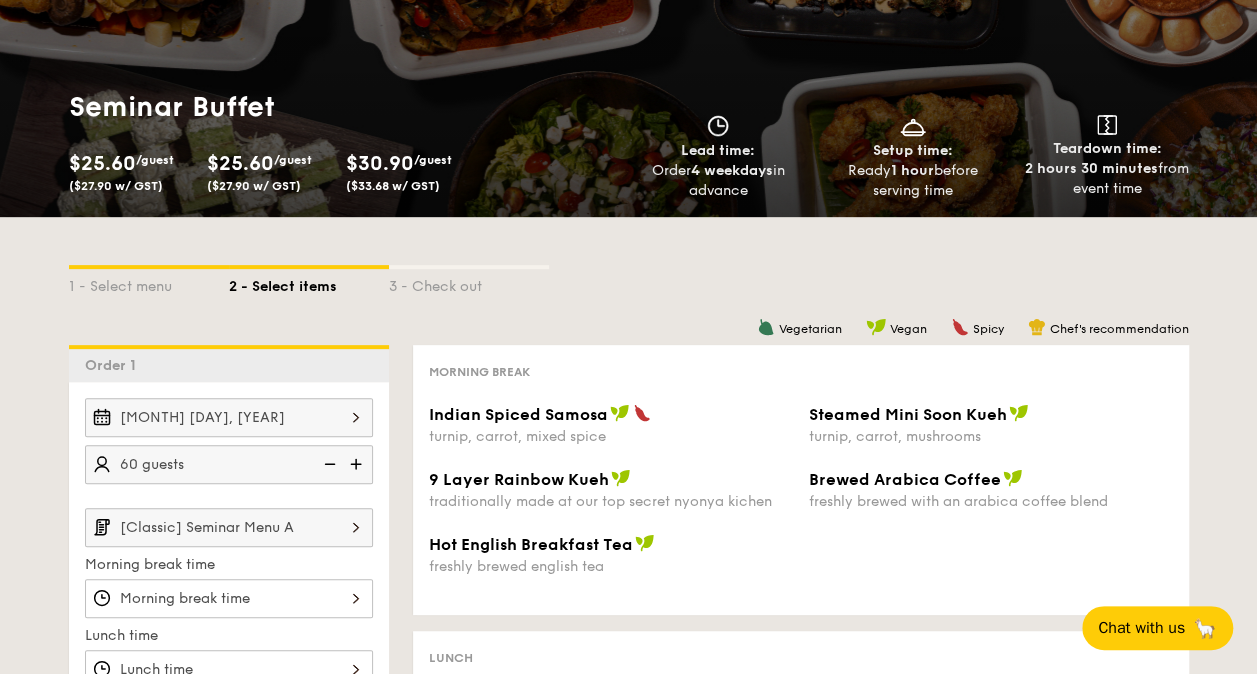 click at bounding box center [358, 464] 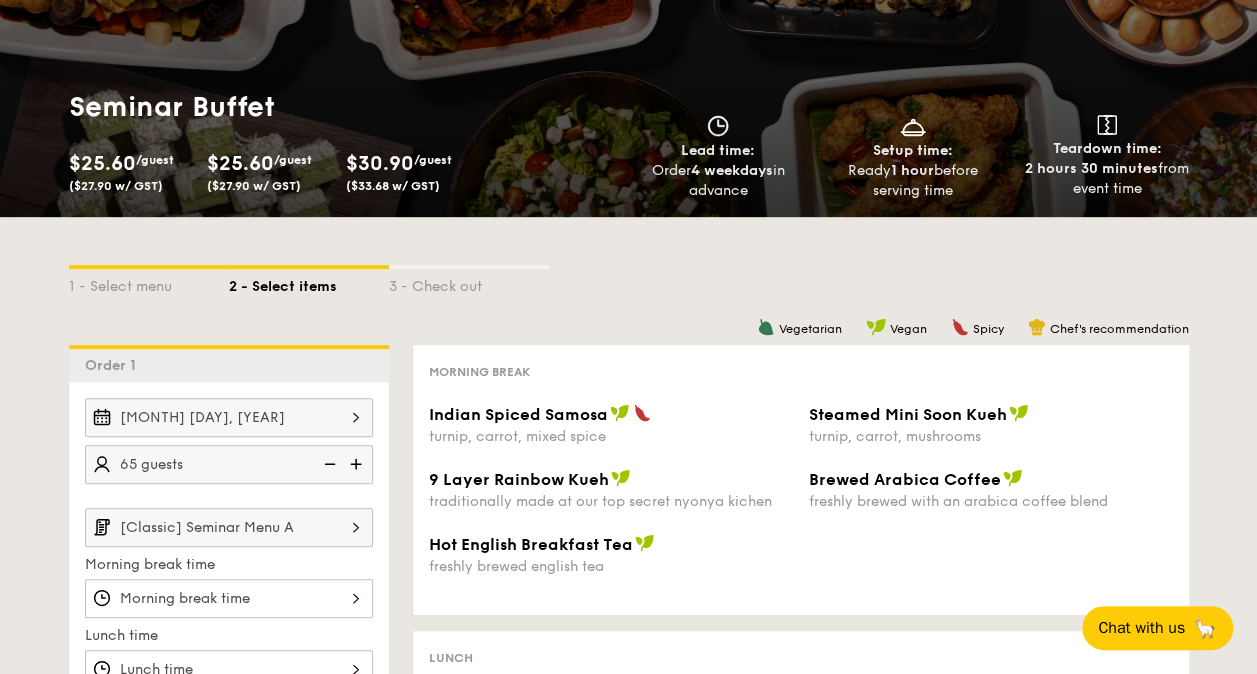 click at bounding box center (358, 464) 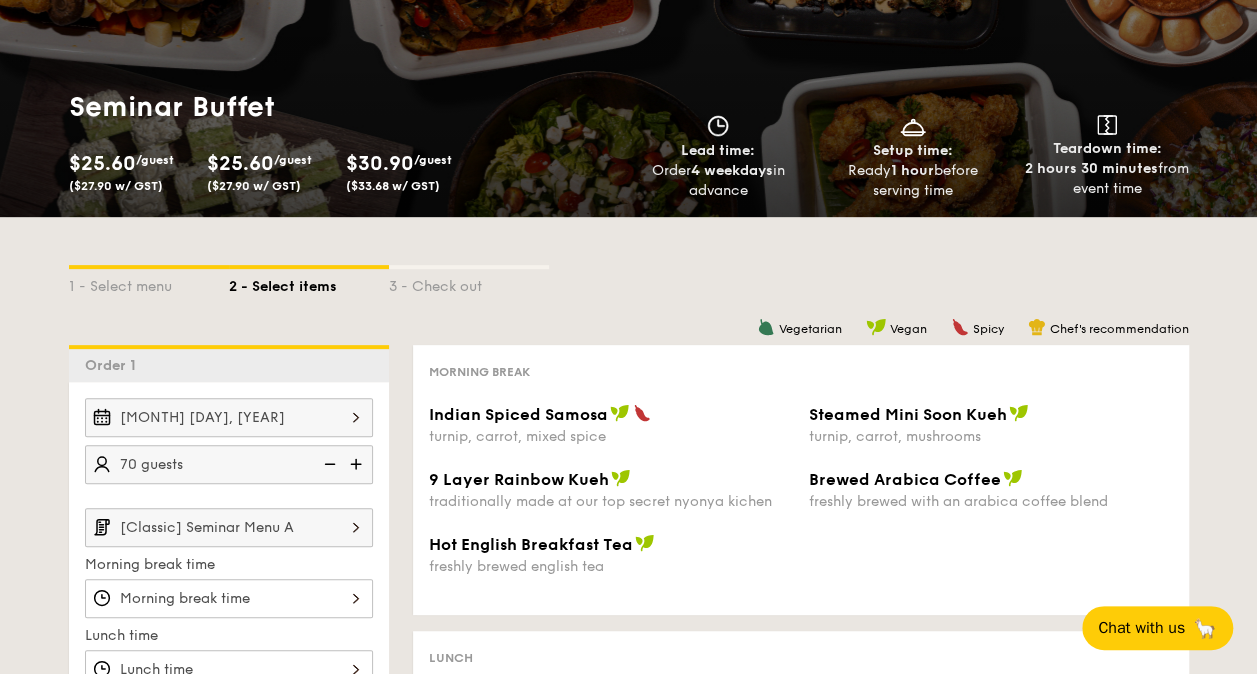 click at bounding box center (358, 464) 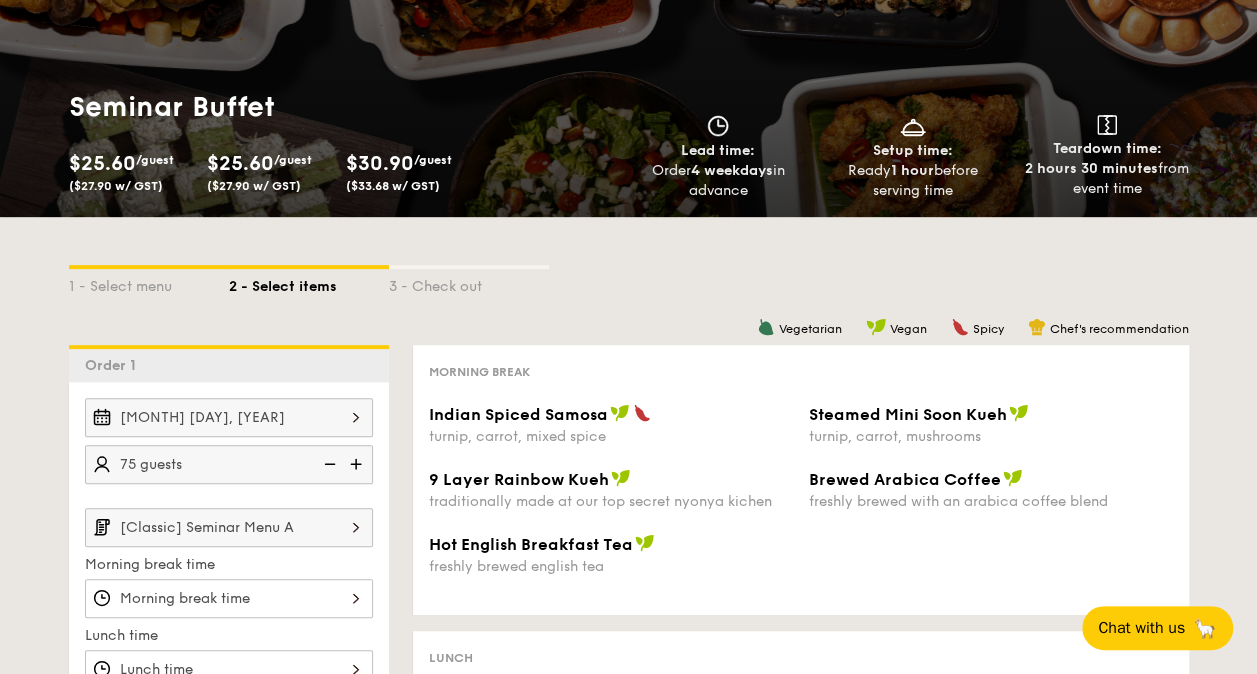 click at bounding box center [358, 464] 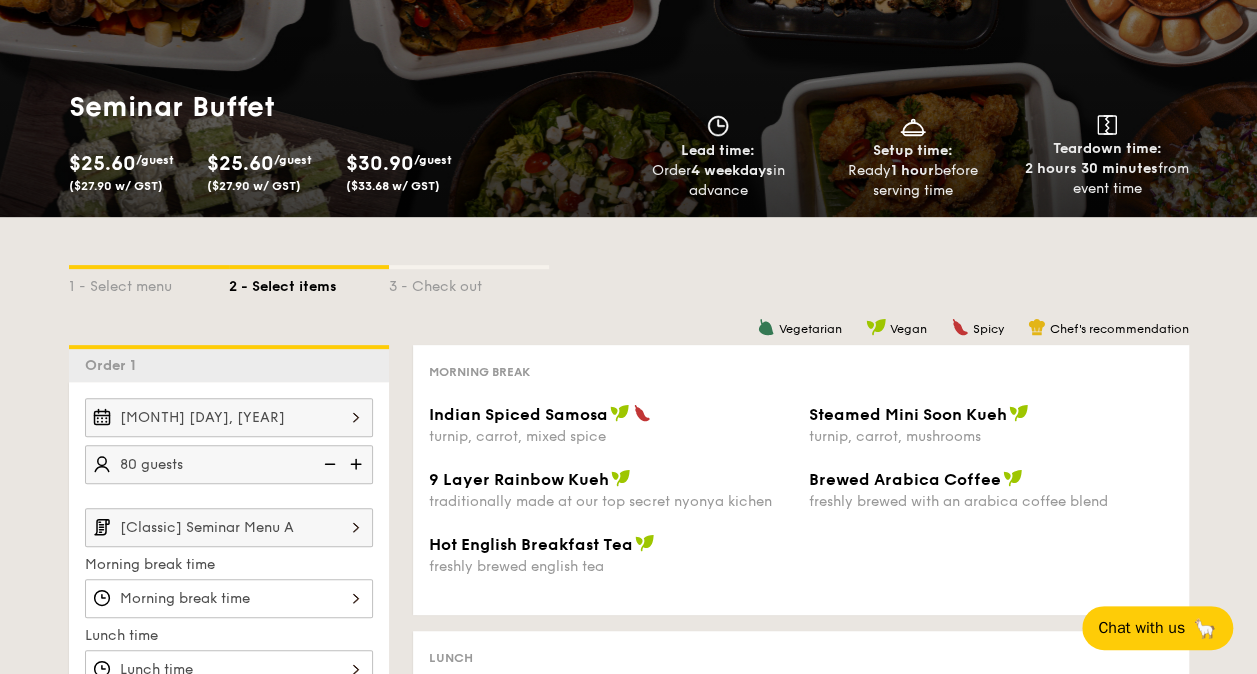 click at bounding box center [358, 464] 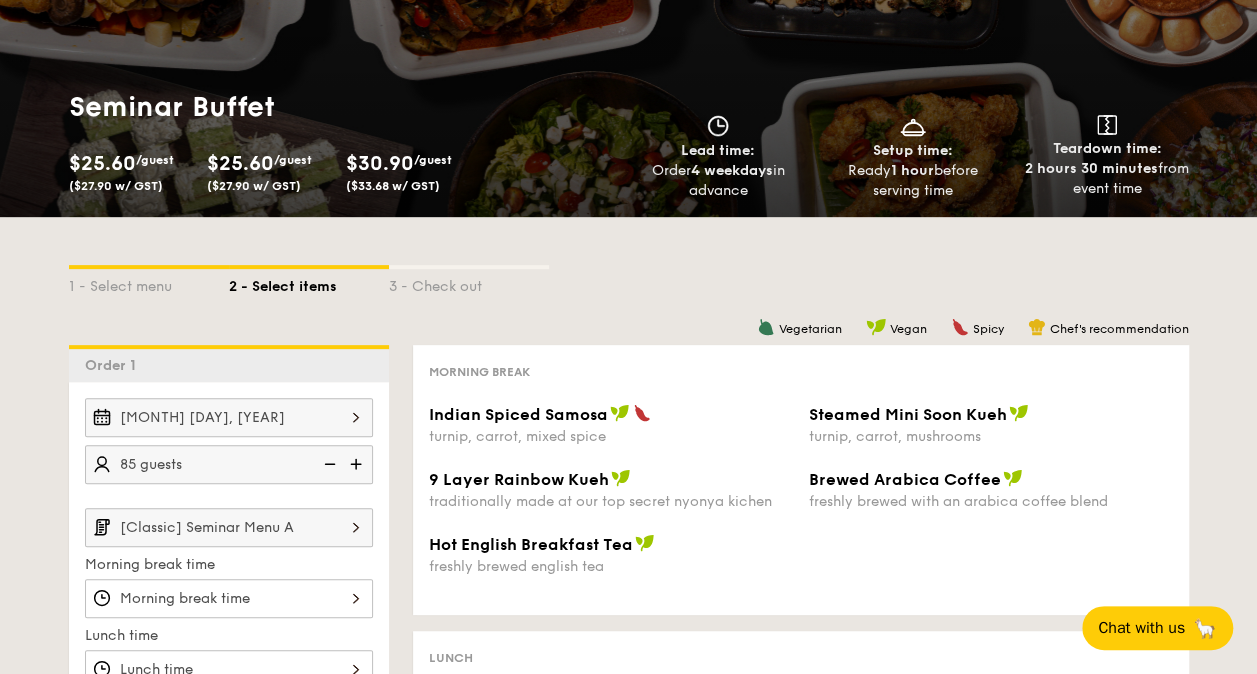 click at bounding box center (358, 464) 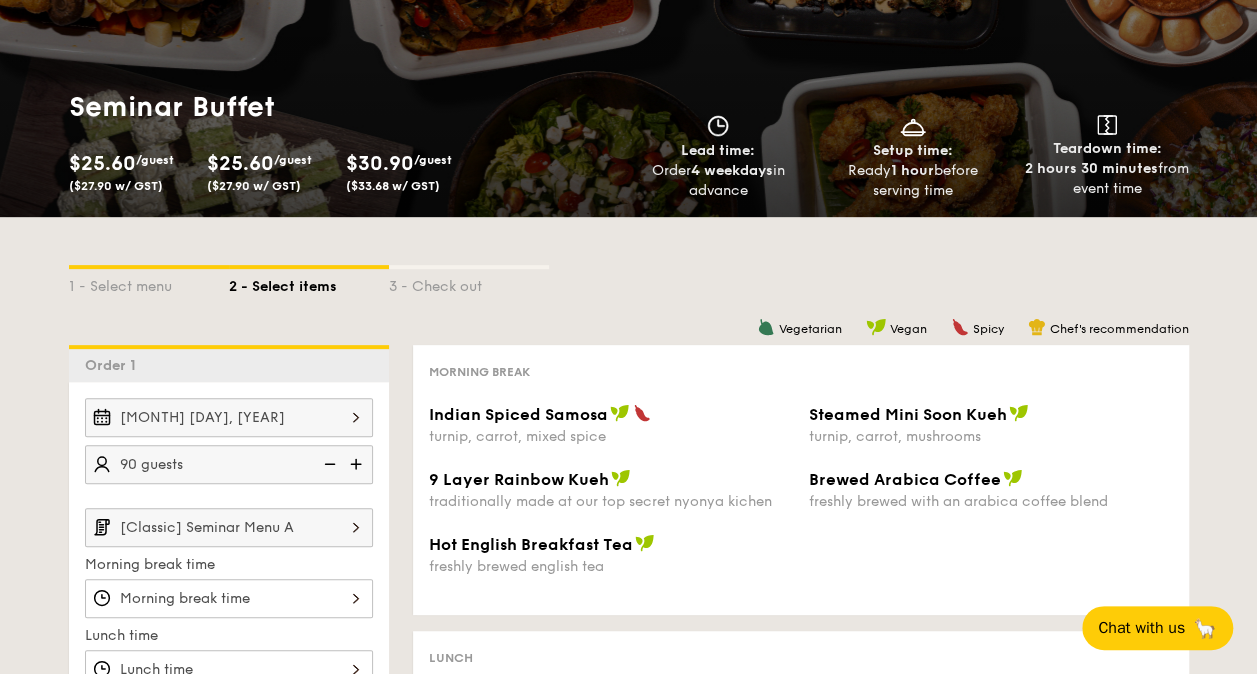 click at bounding box center [358, 464] 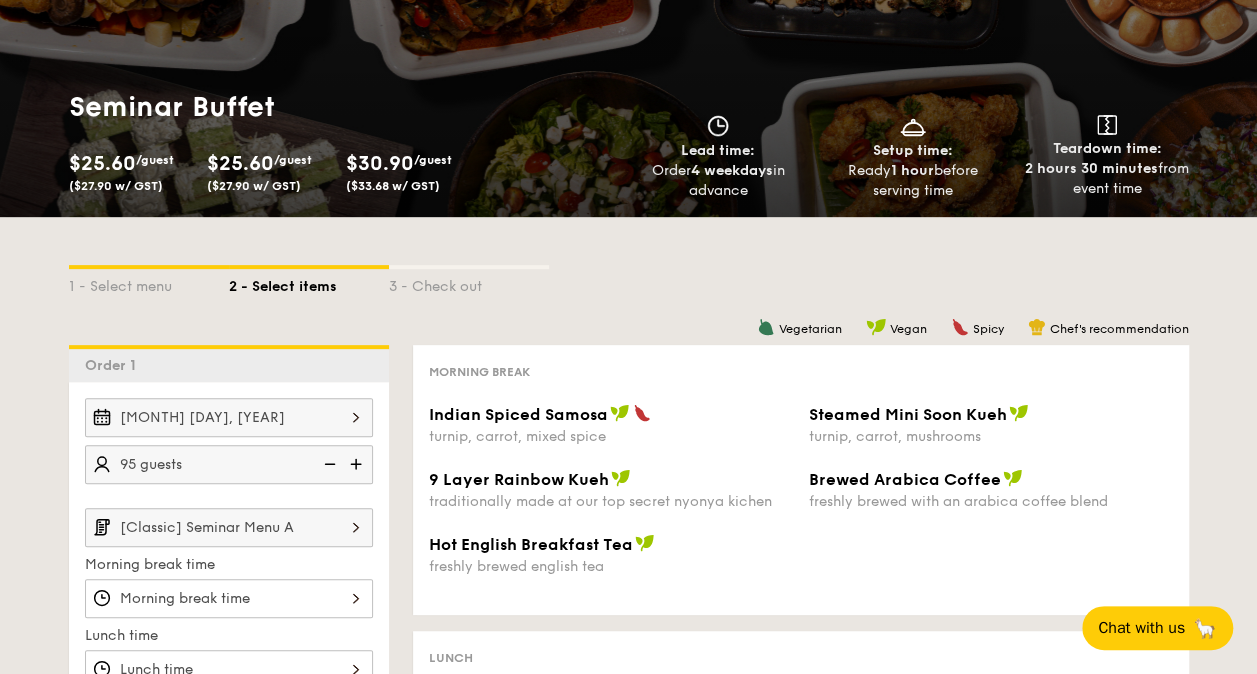 click at bounding box center (358, 464) 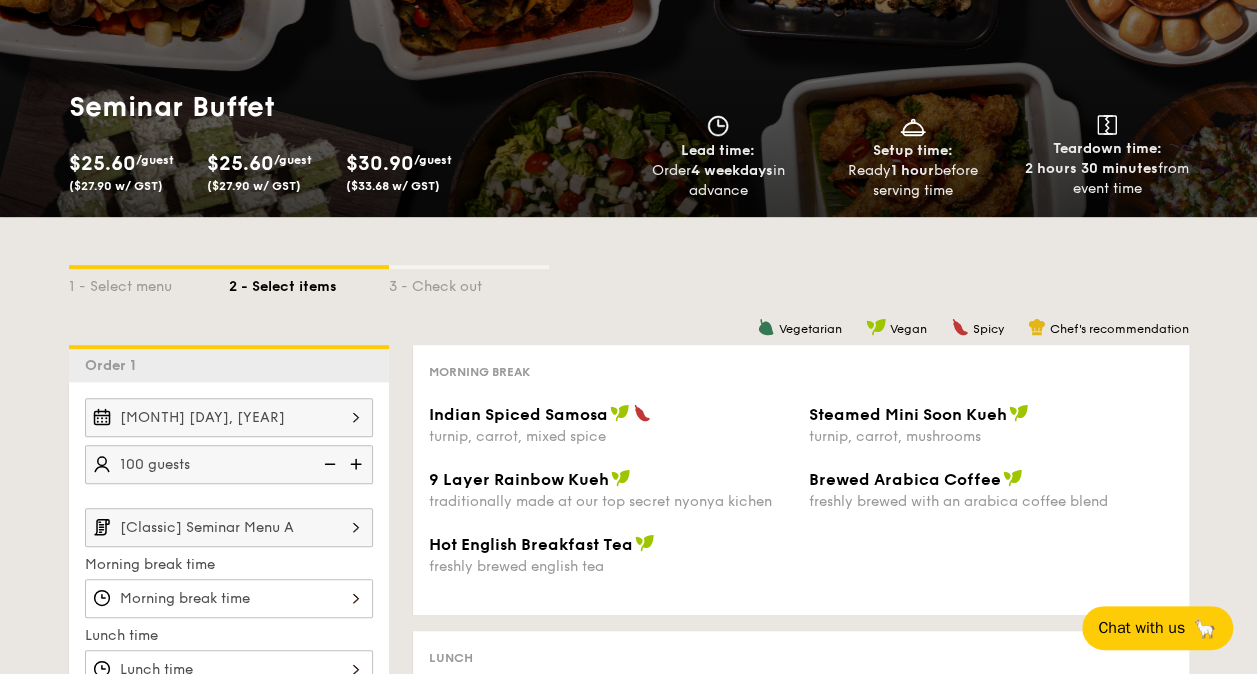 click at bounding box center [358, 464] 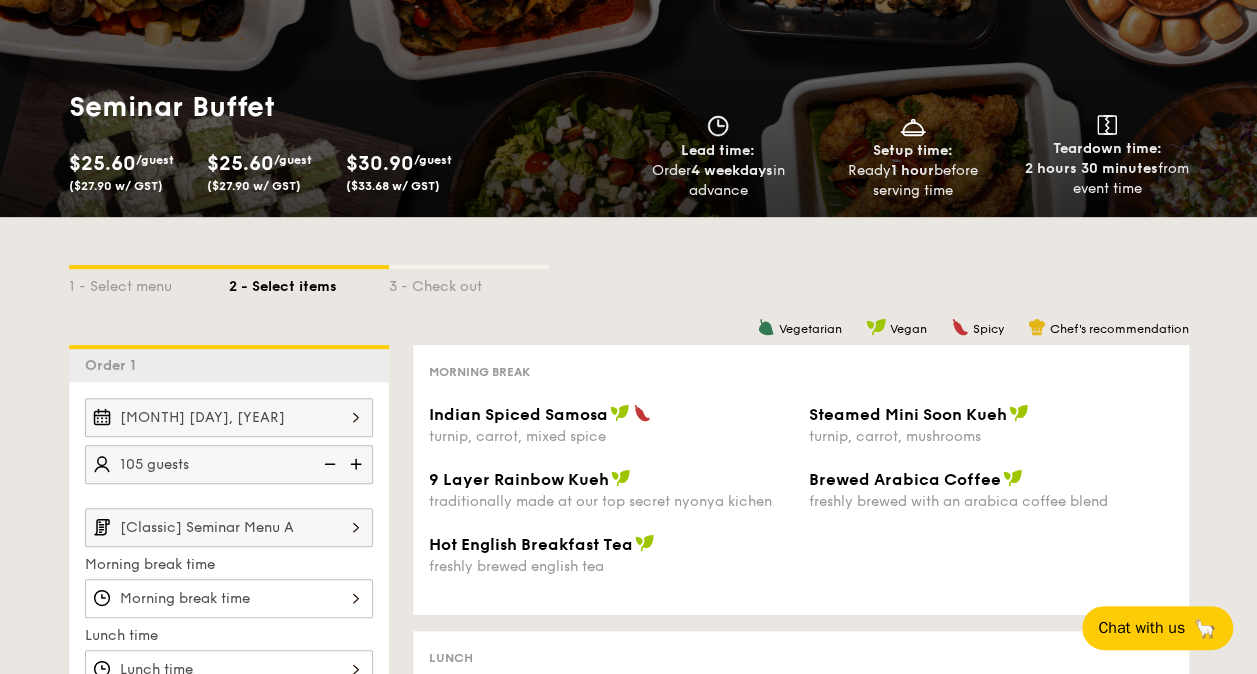 click at bounding box center [358, 464] 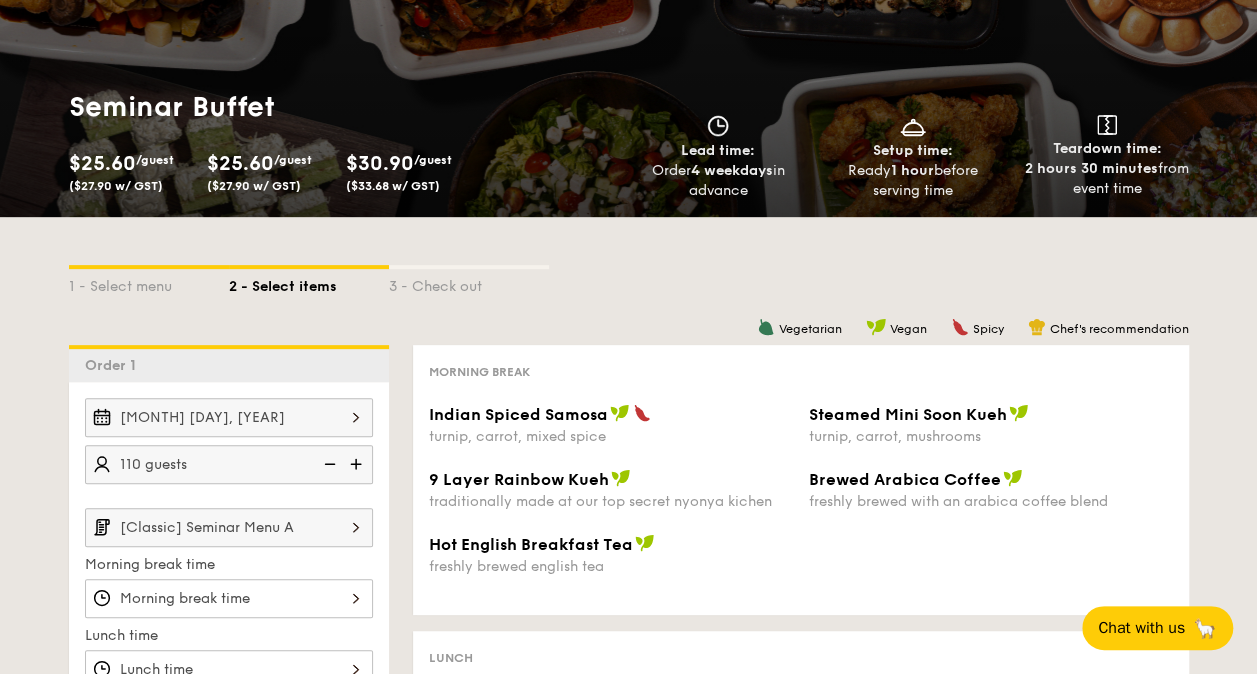 click at bounding box center (358, 464) 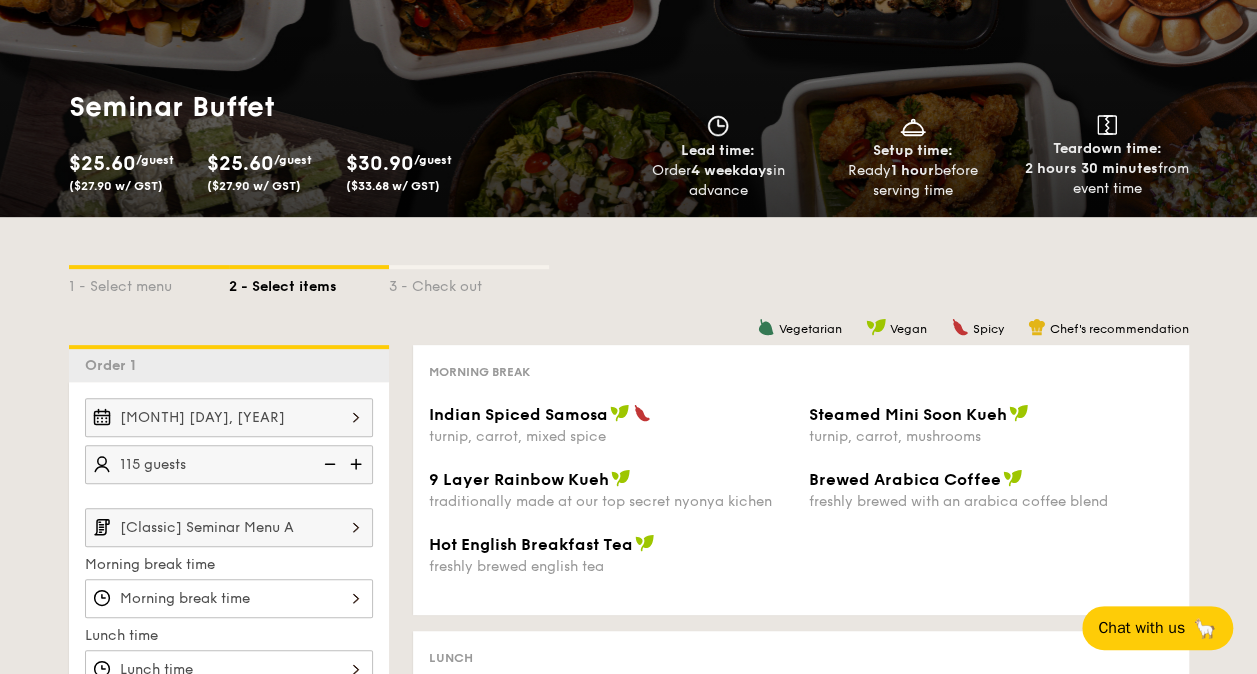 click at bounding box center [358, 464] 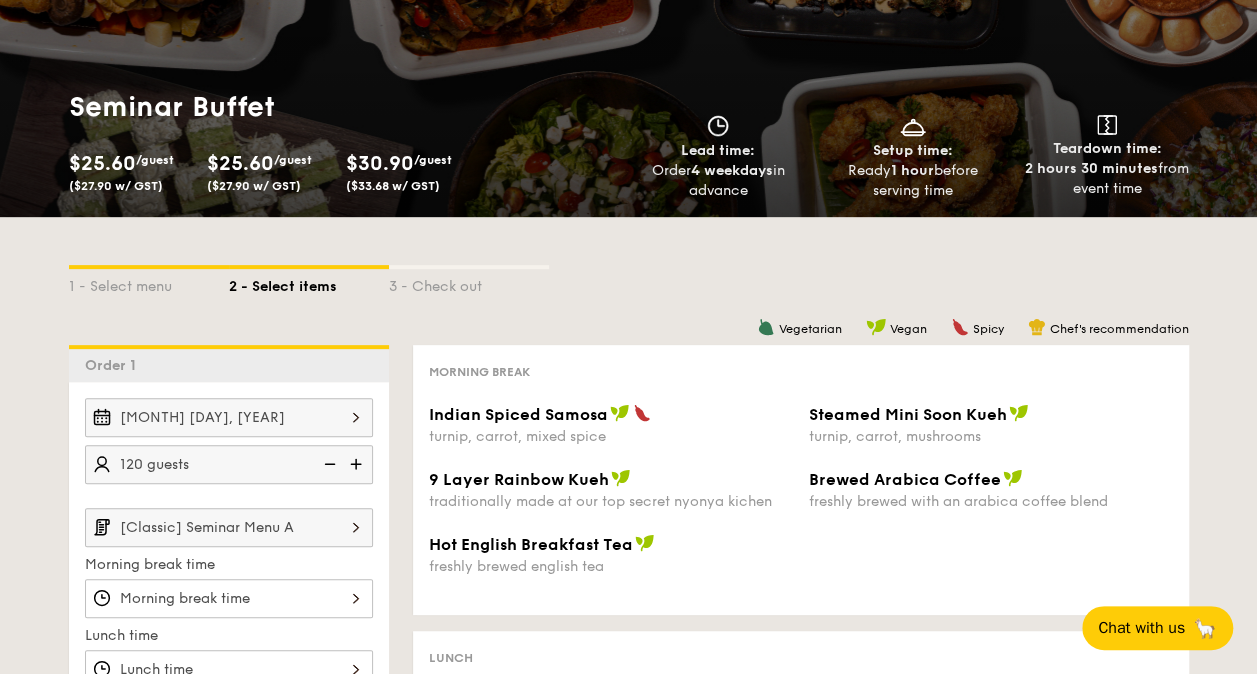 click at bounding box center (358, 464) 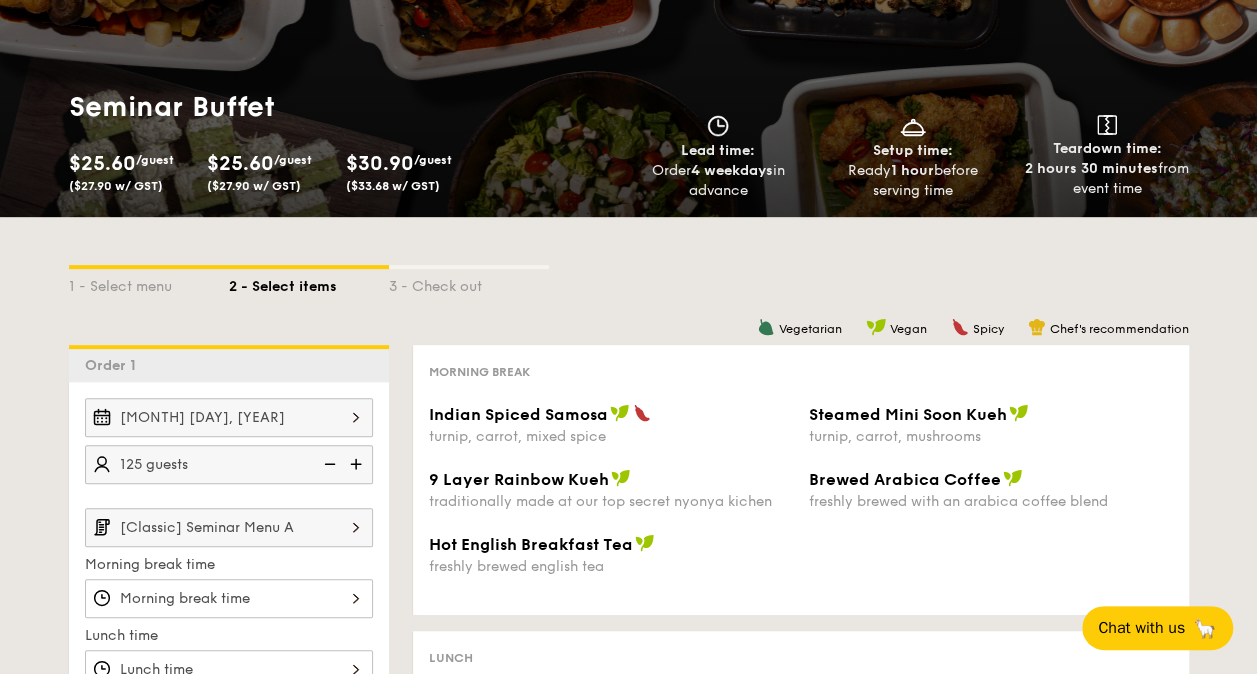 click at bounding box center [328, 464] 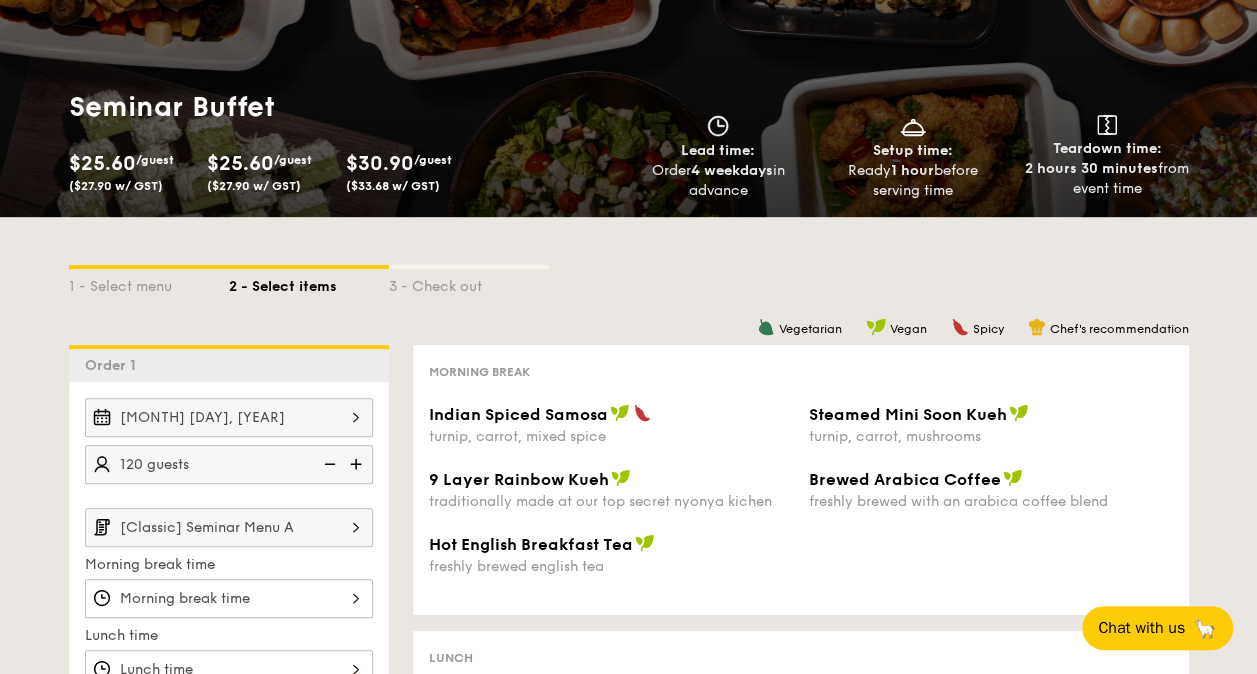 click at bounding box center [356, 527] 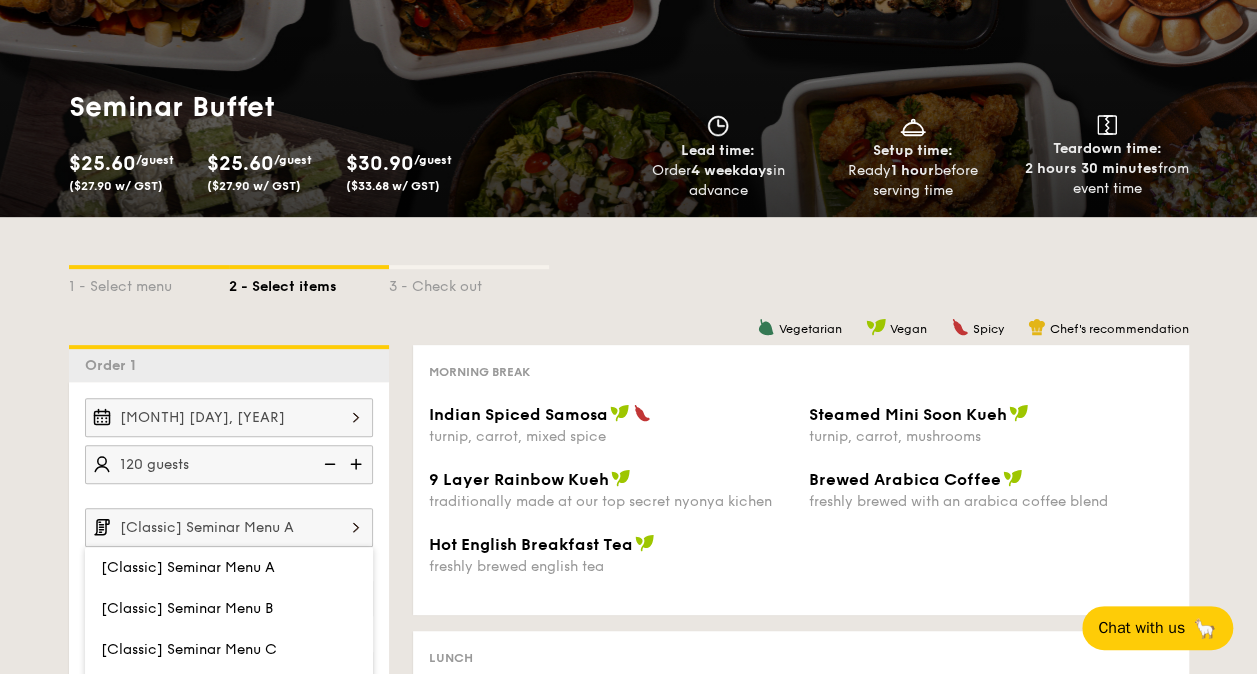 scroll, scrollTop: 300, scrollLeft: 0, axis: vertical 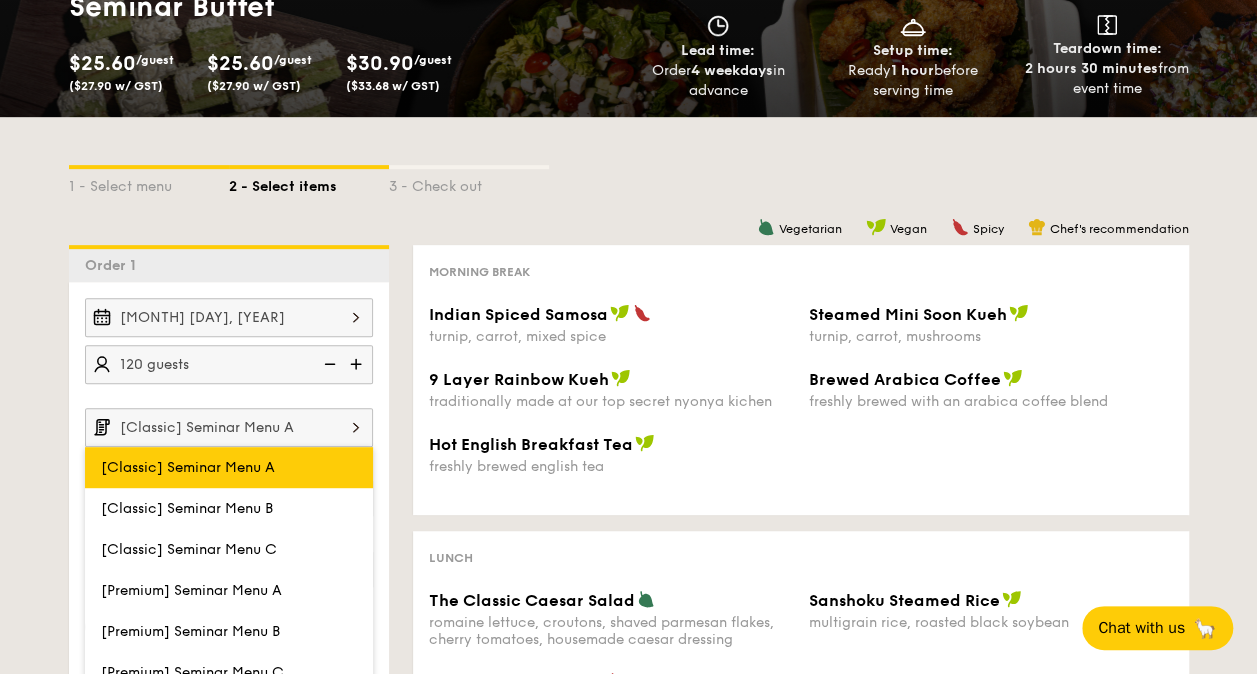 click on "[Classic] Seminar Menu A" at bounding box center [188, 467] 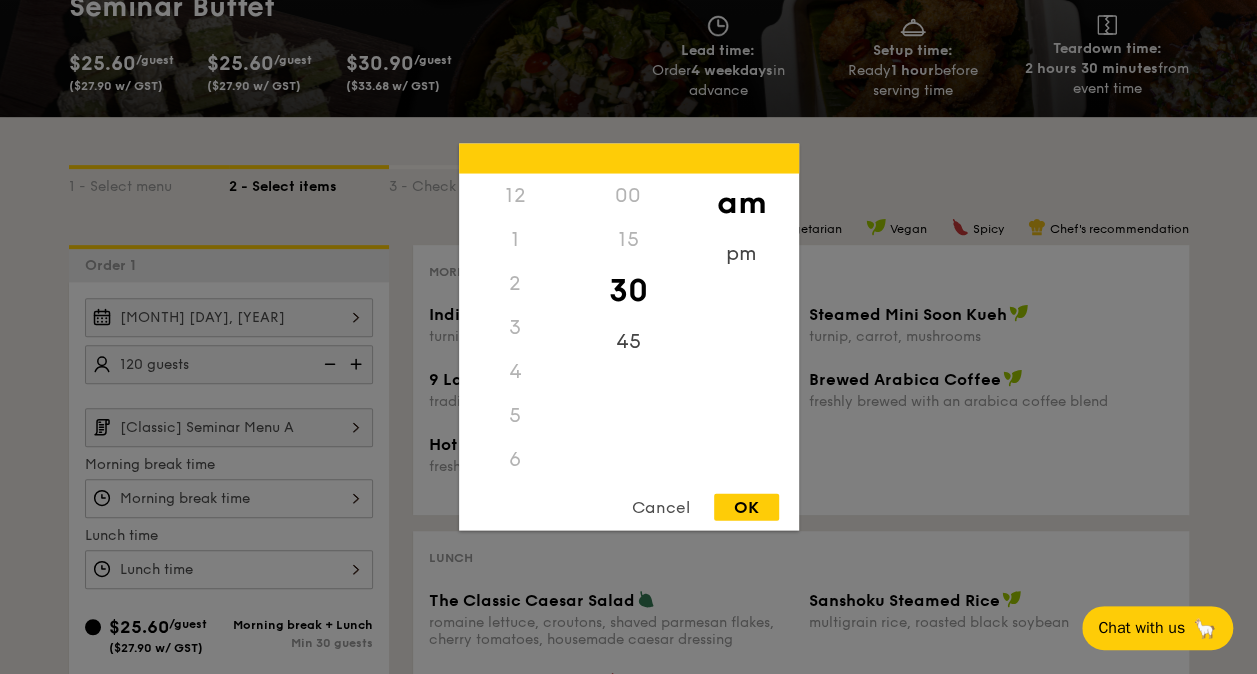 click on "12 1 2 3 4 5 6 7 8 9 10 11   00 15 30 45   am   pm   Cancel   OK" at bounding box center (229, 569) 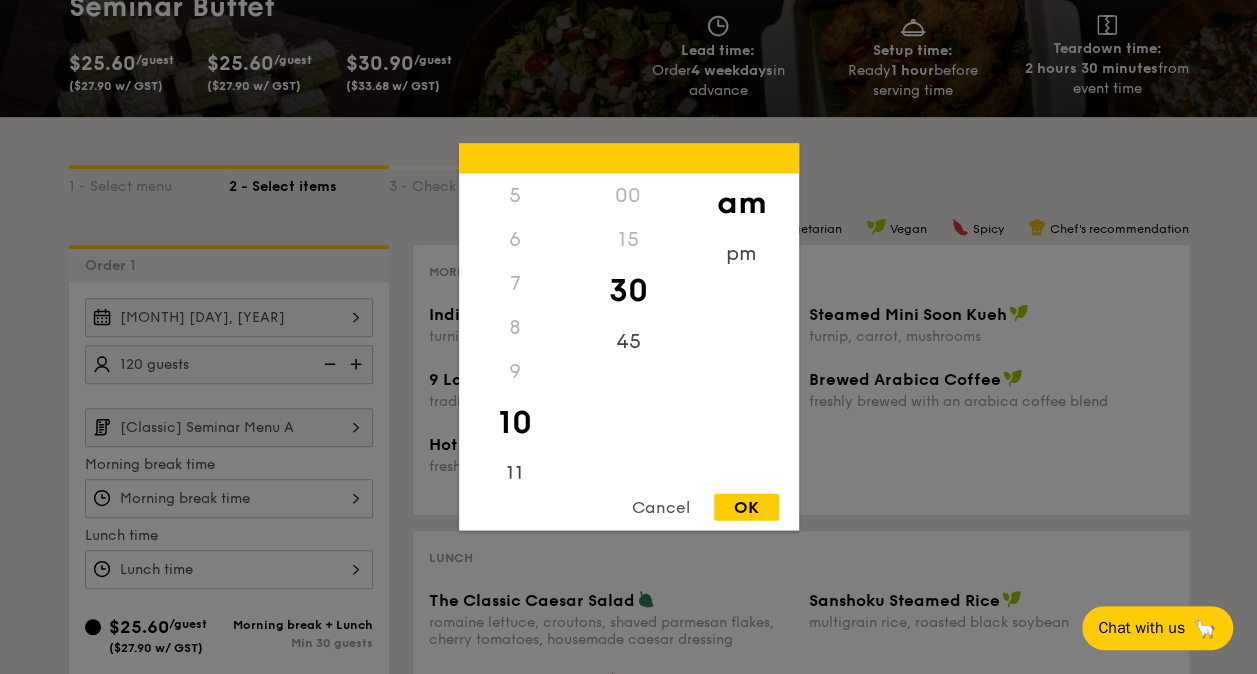 click at bounding box center [628, 337] 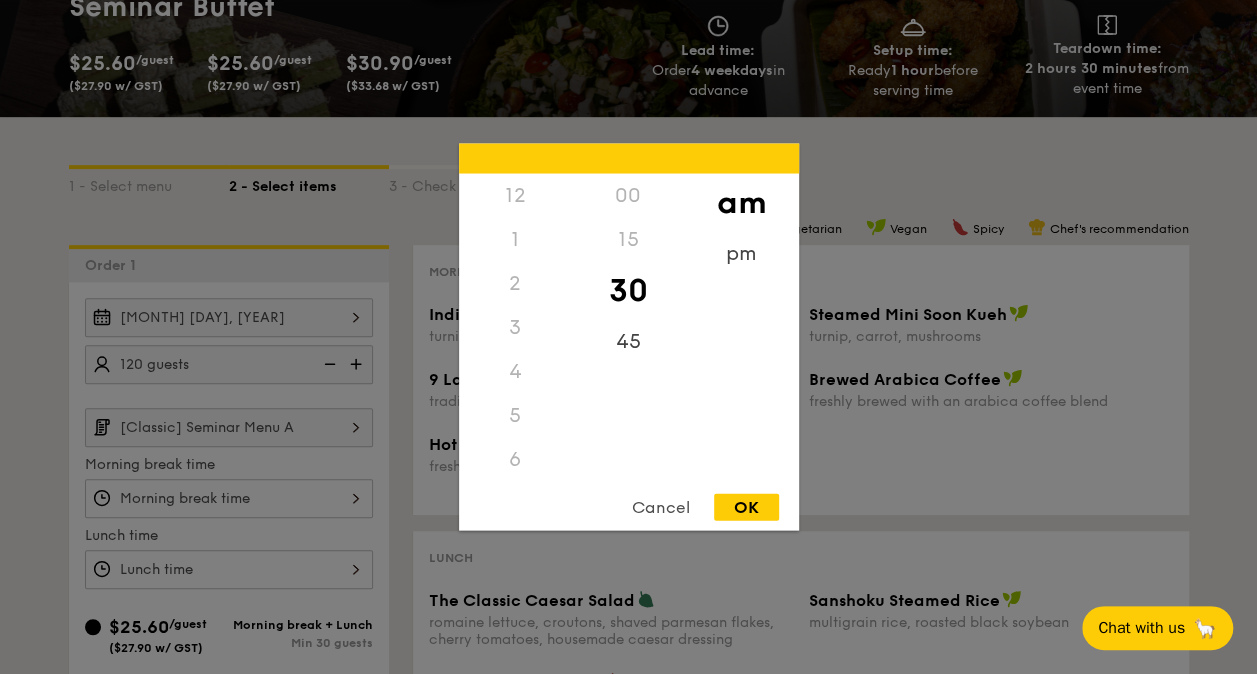 click on "12 1 2 3 4 5 6 7 8 9 10 11   00 15 30 45   am   pm   Cancel   OK" at bounding box center (229, 569) 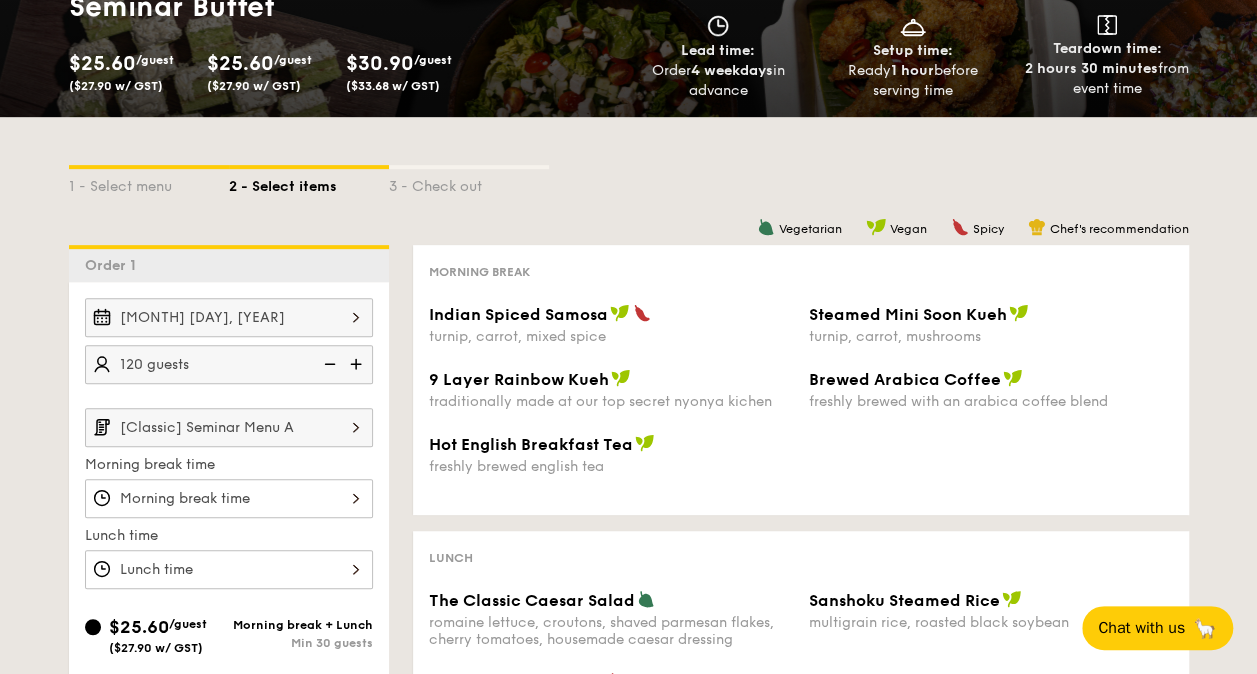 scroll, scrollTop: 200, scrollLeft: 0, axis: vertical 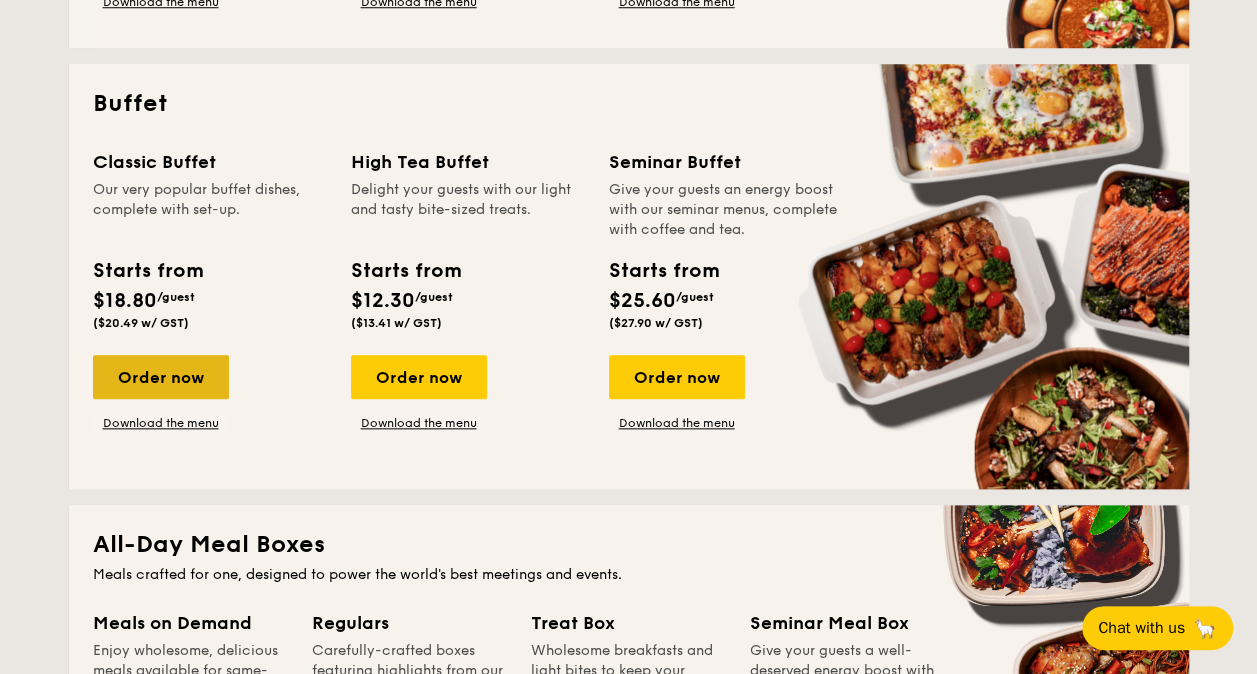 click on "Order now" at bounding box center [161, 377] 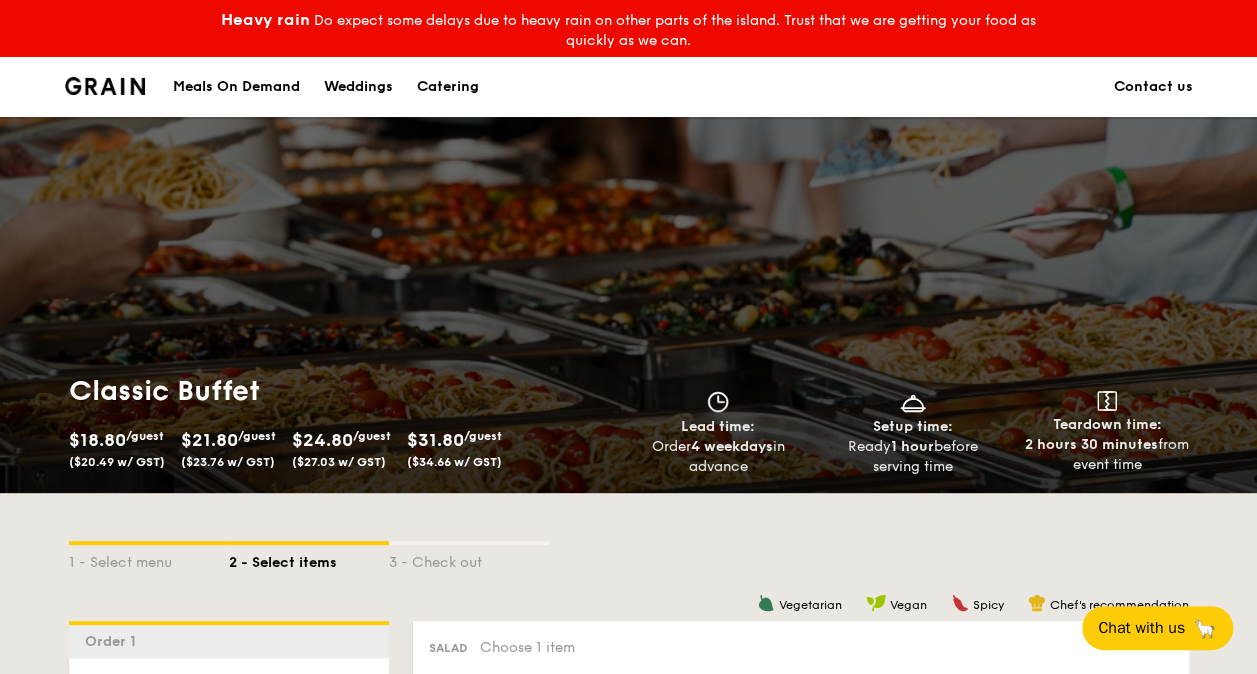 scroll, scrollTop: 200, scrollLeft: 0, axis: vertical 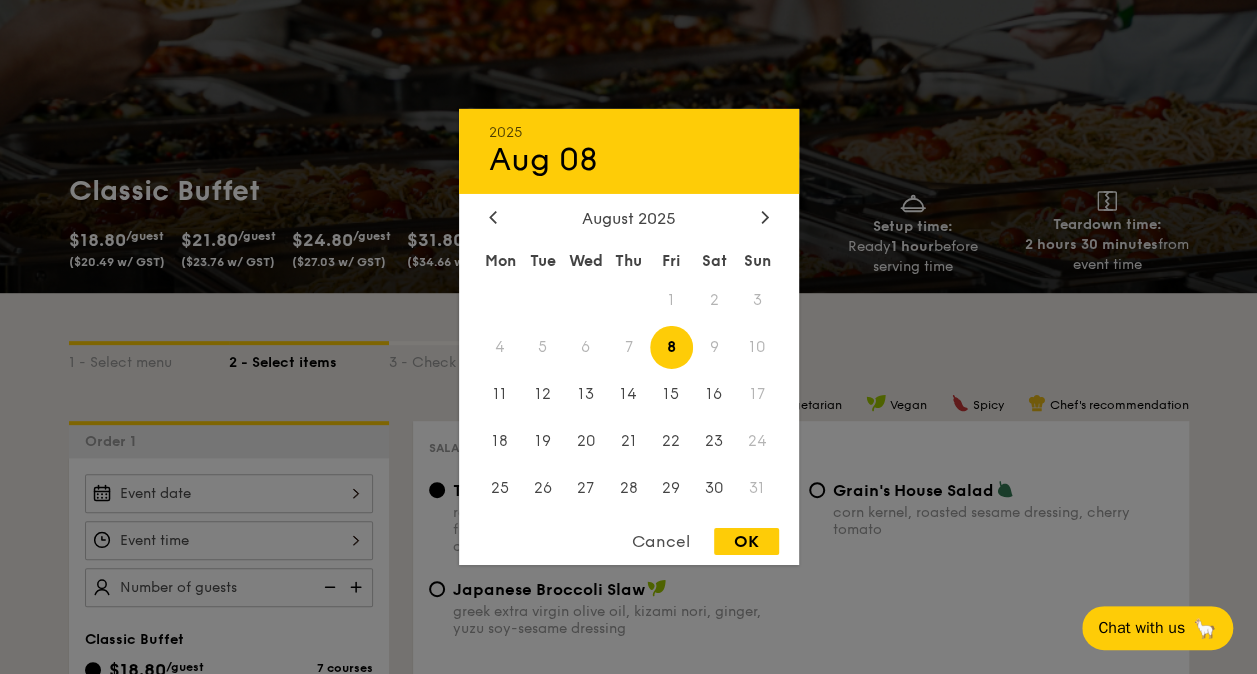 click on "[YEAR]   [DATE]       [DATE]     Mon Tue Wed Thu Fri Sat Sun   1 2 3 4 5 6 7 8 9 10 11 12 13 14 15 16 17 18 19 20 21 22 23 24 25 26 27 28 29 30 31     Cancel   OK" at bounding box center (229, 493) 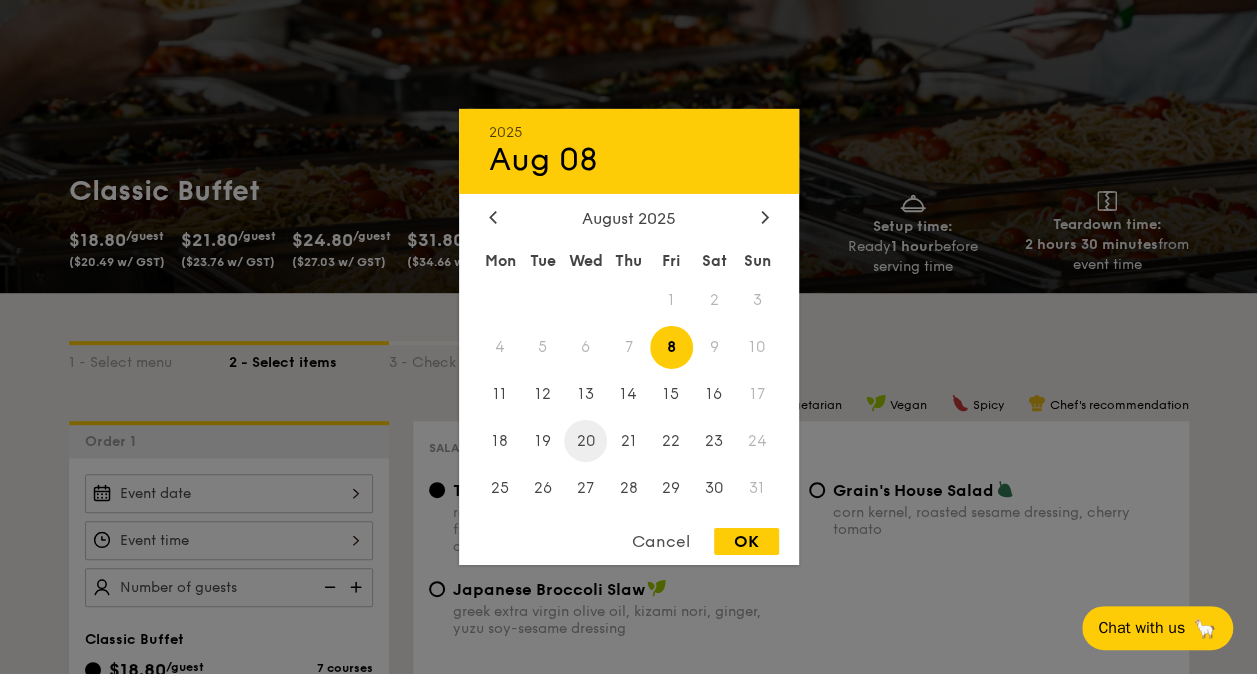 click on "20" at bounding box center [585, 440] 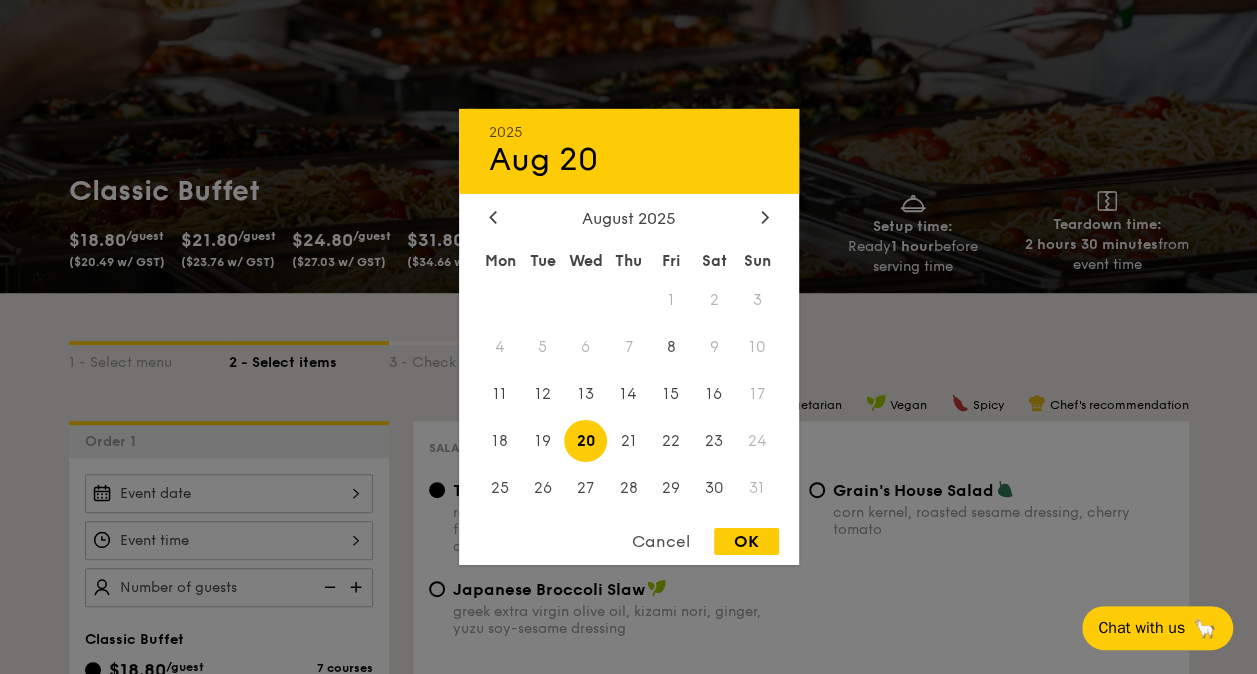 click on "OK" at bounding box center [746, 541] 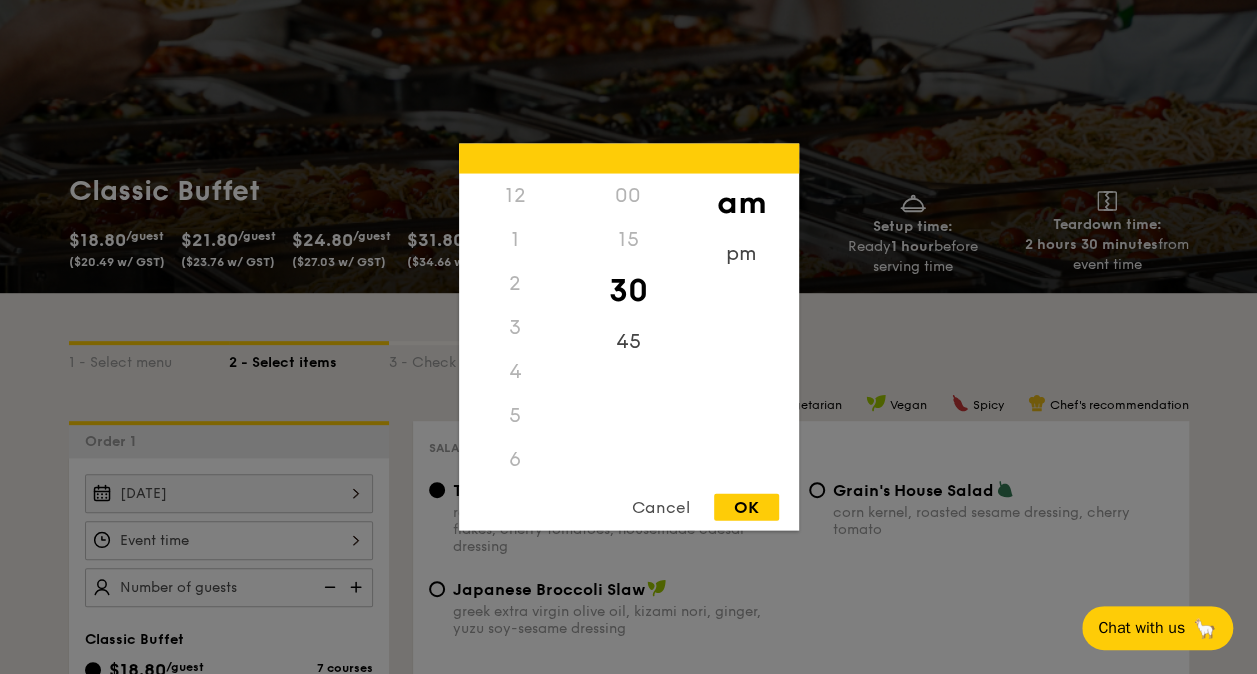 click on "12 1 2 3 4 5 6 7 8 9 10 11   00 15 30 45   am   pm   Cancel   OK" at bounding box center [229, 540] 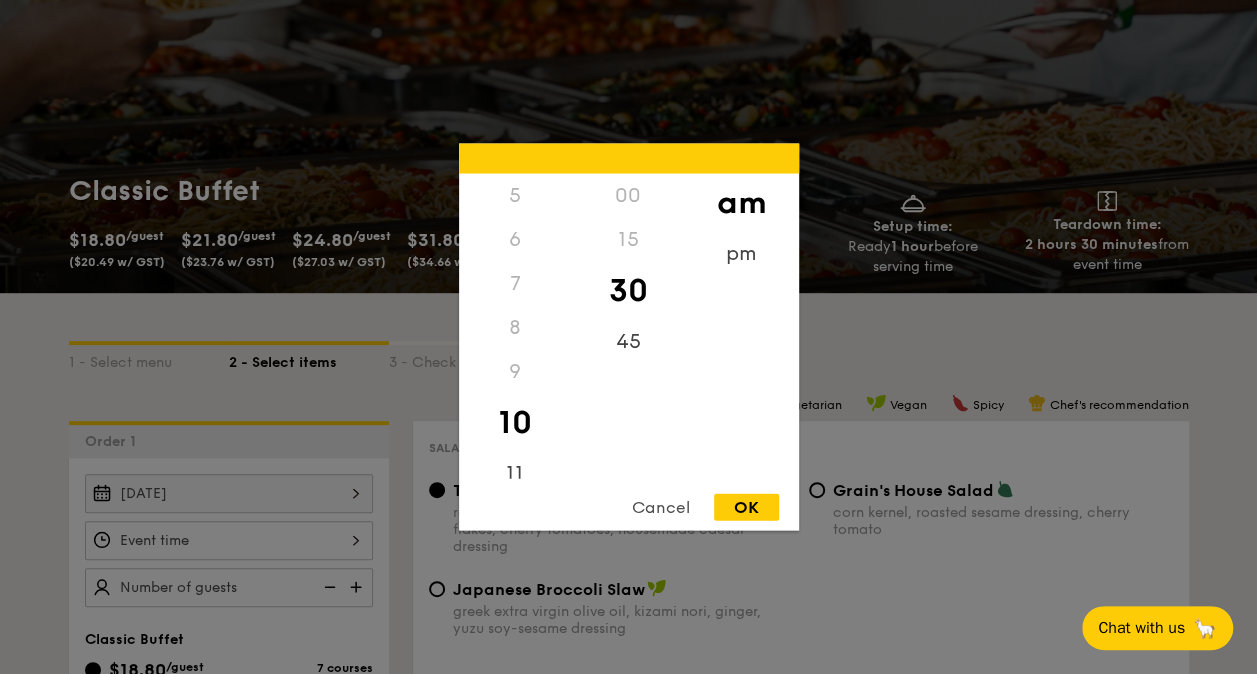 click on "7" at bounding box center [515, 284] 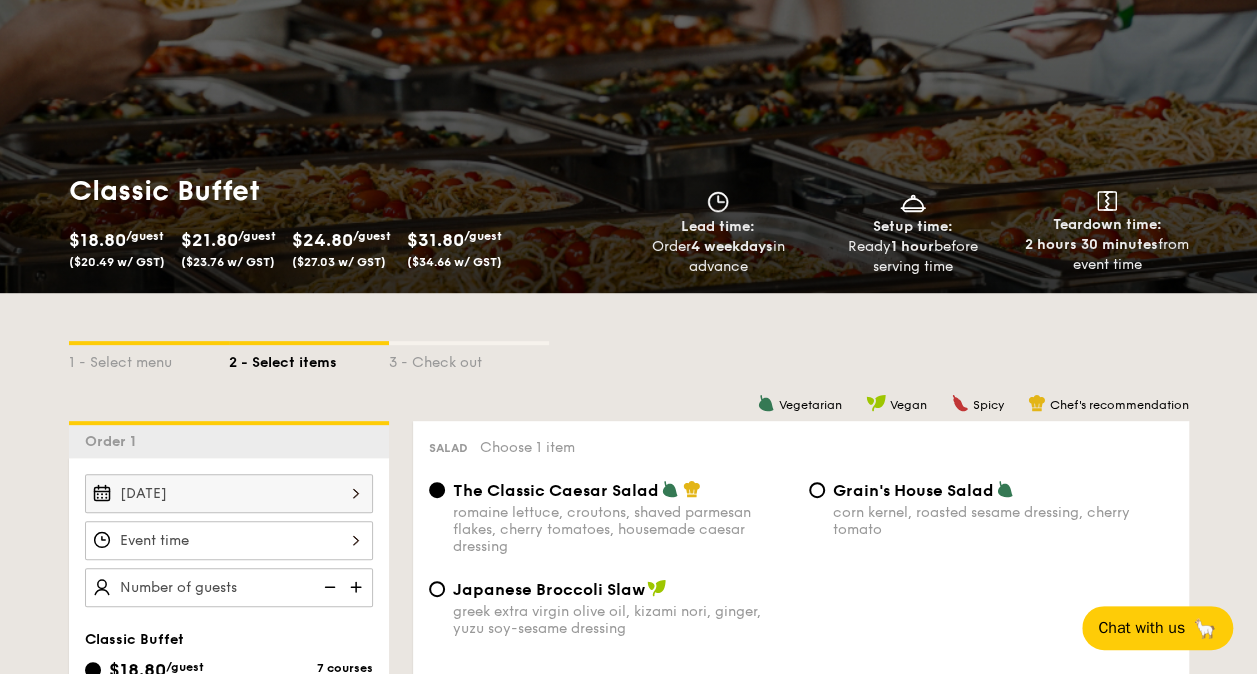 scroll, scrollTop: 400, scrollLeft: 0, axis: vertical 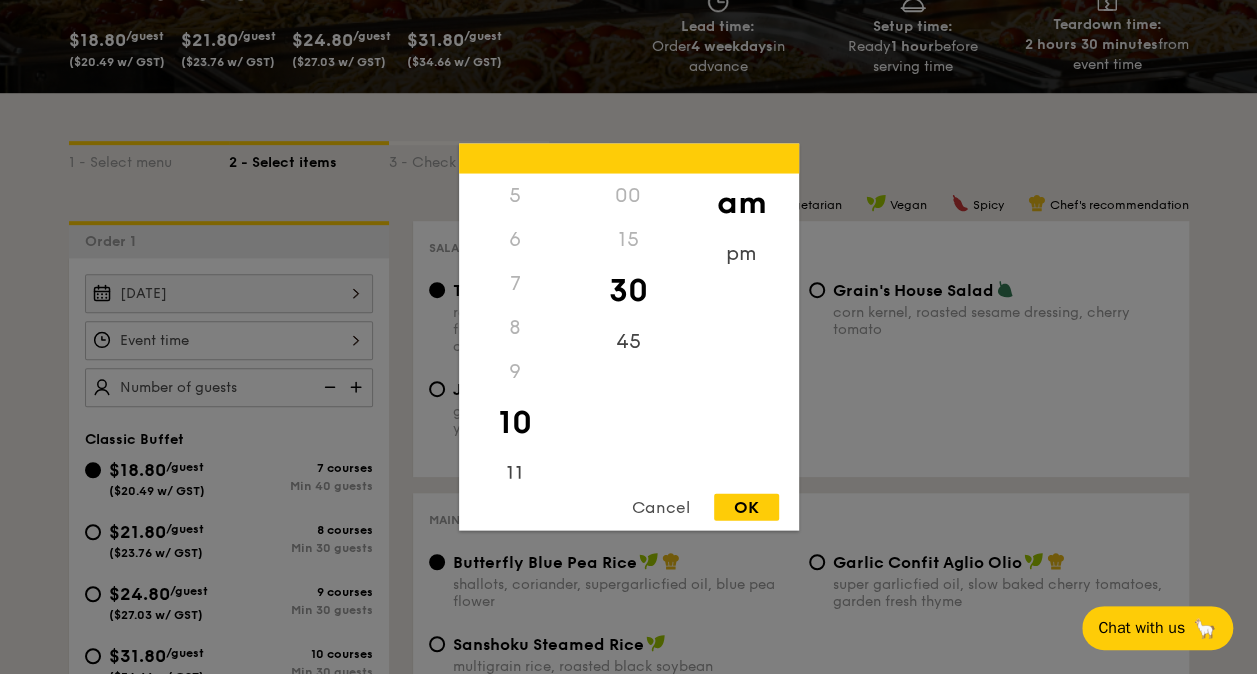 click on "12 1 2 3 4 5 6 7 8 9 10 11   00 15 30 45   am   pm   Cancel   OK" at bounding box center [229, 340] 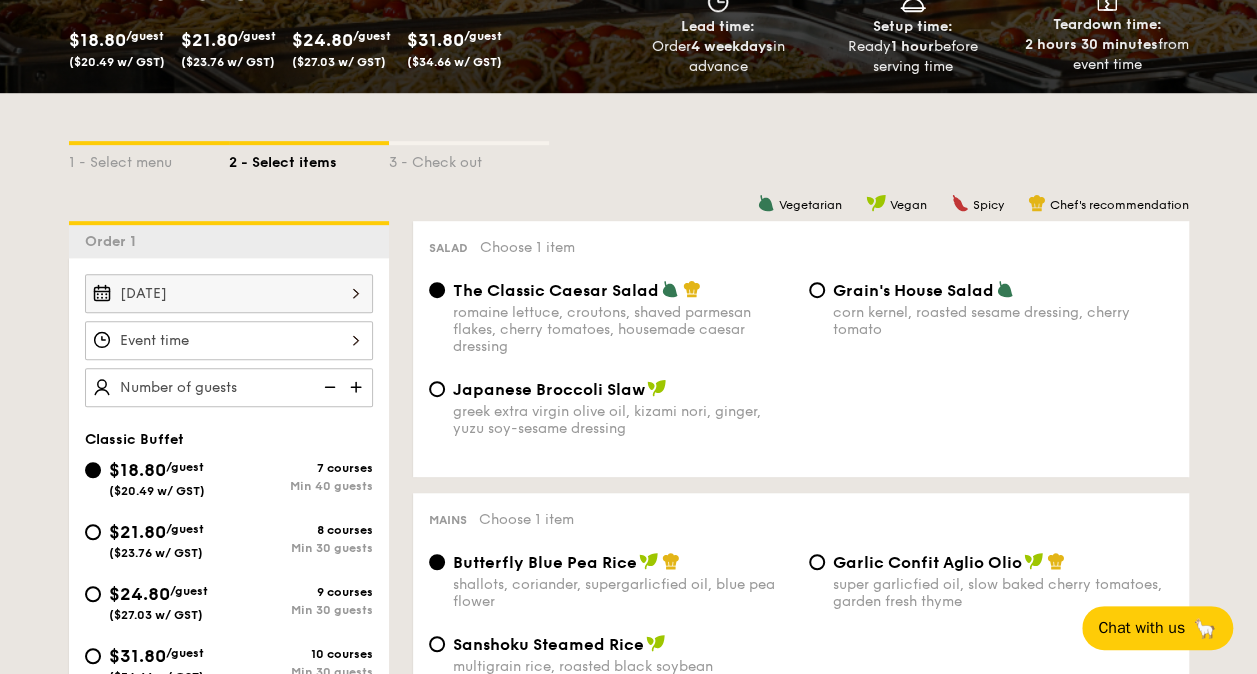click at bounding box center [358, 387] 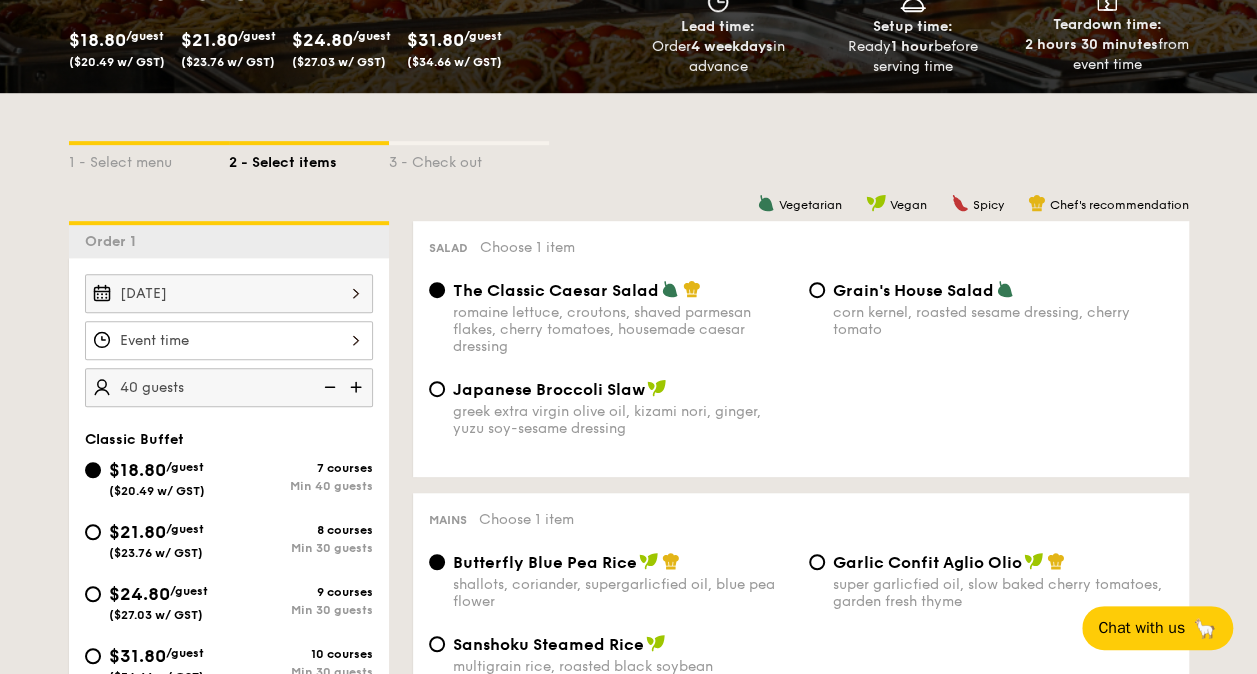 click at bounding box center (358, 387) 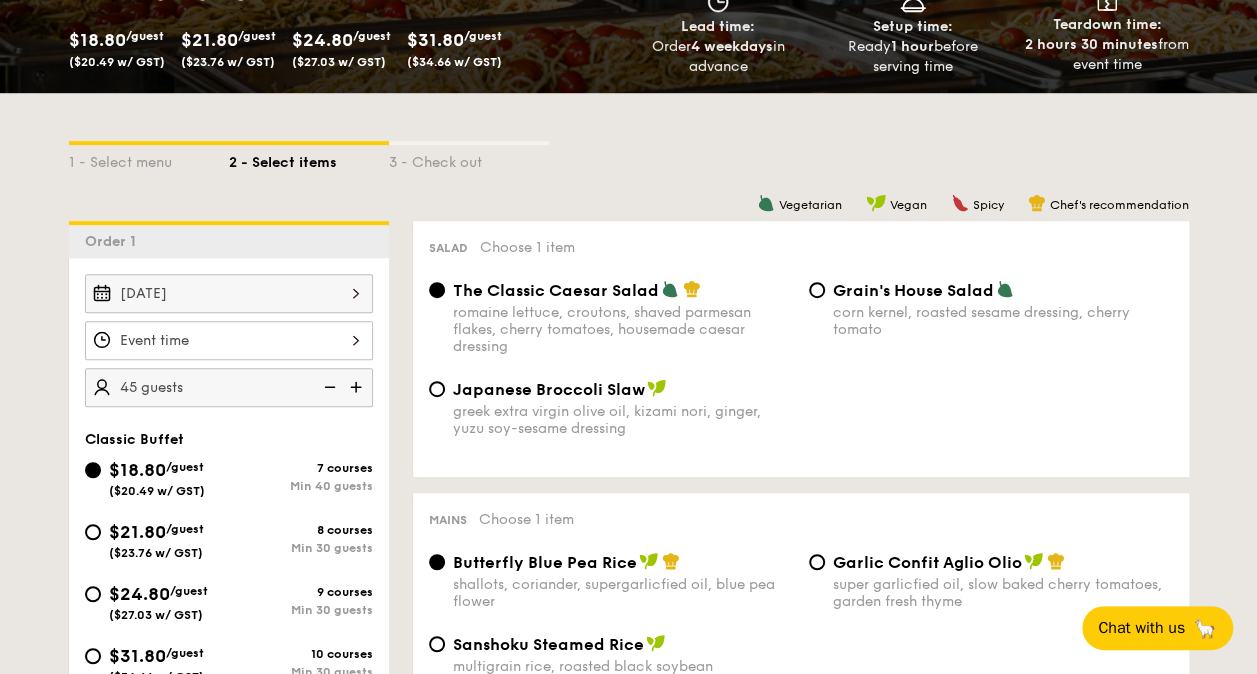 click at bounding box center [358, 387] 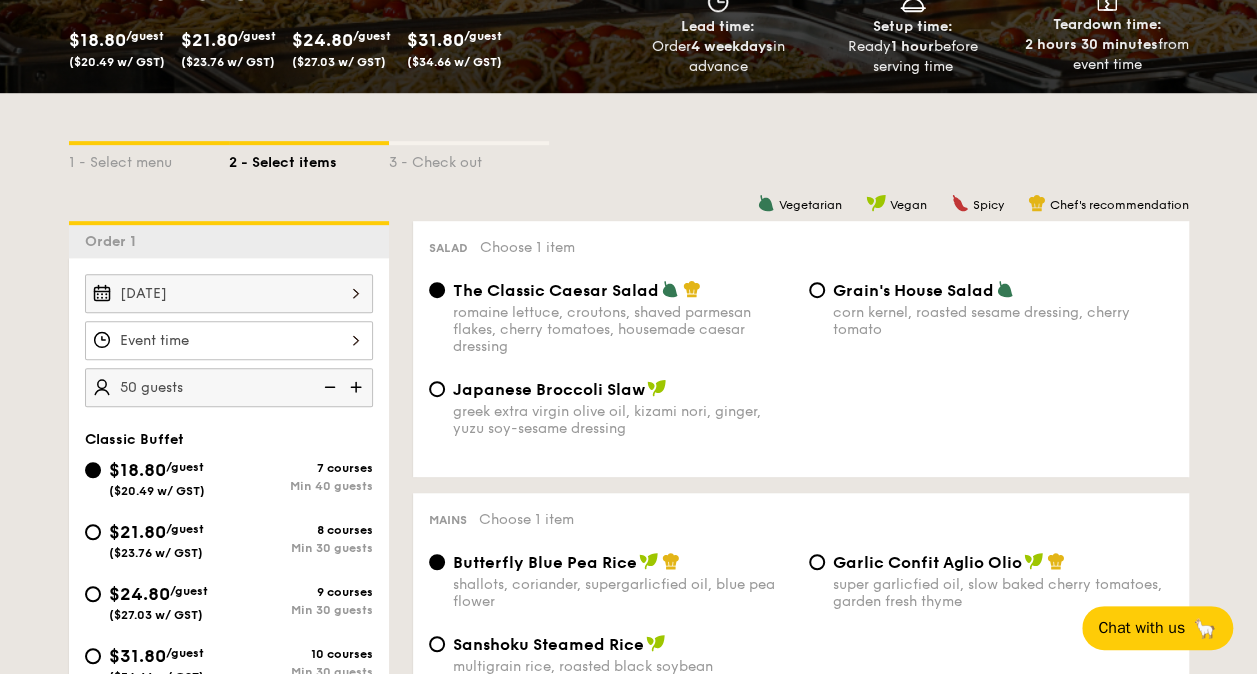 click at bounding box center [358, 387] 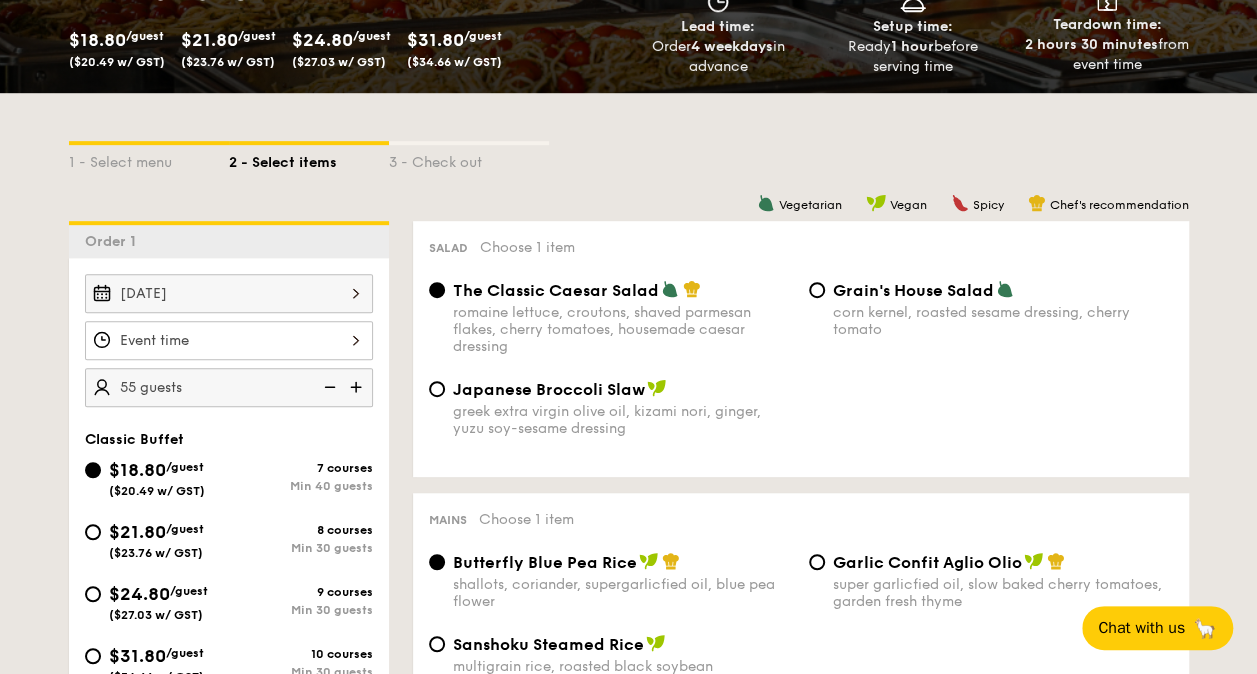 click at bounding box center (358, 387) 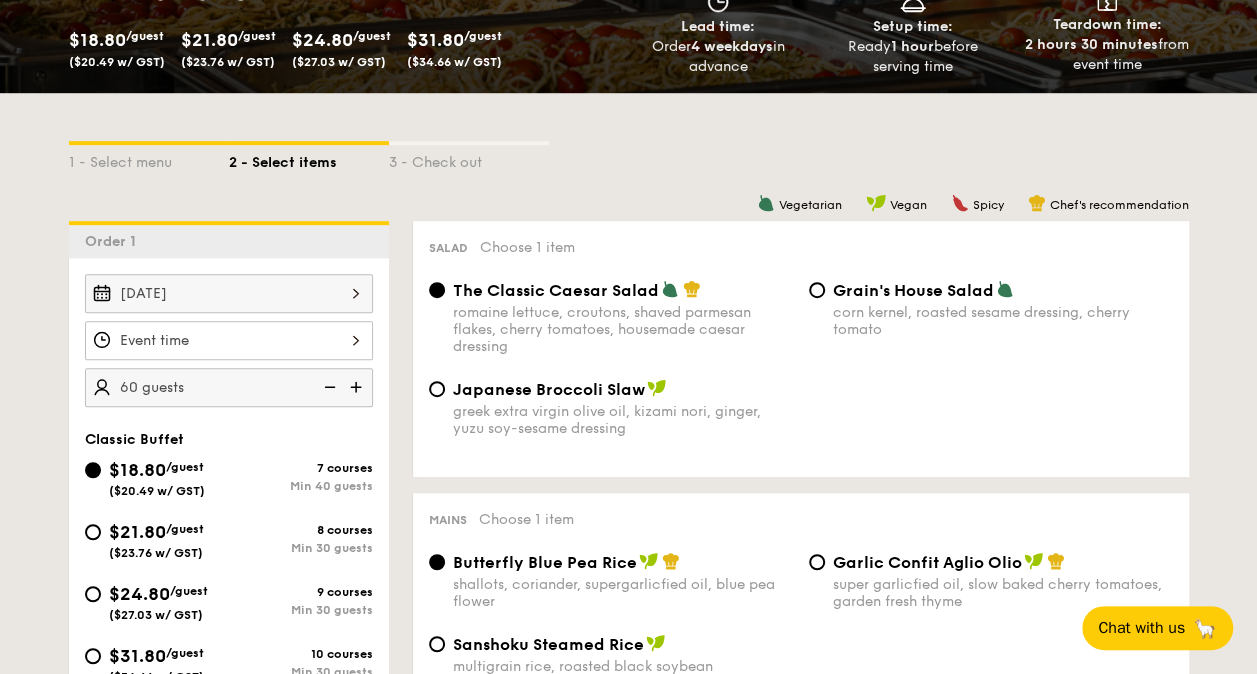 click at bounding box center (358, 387) 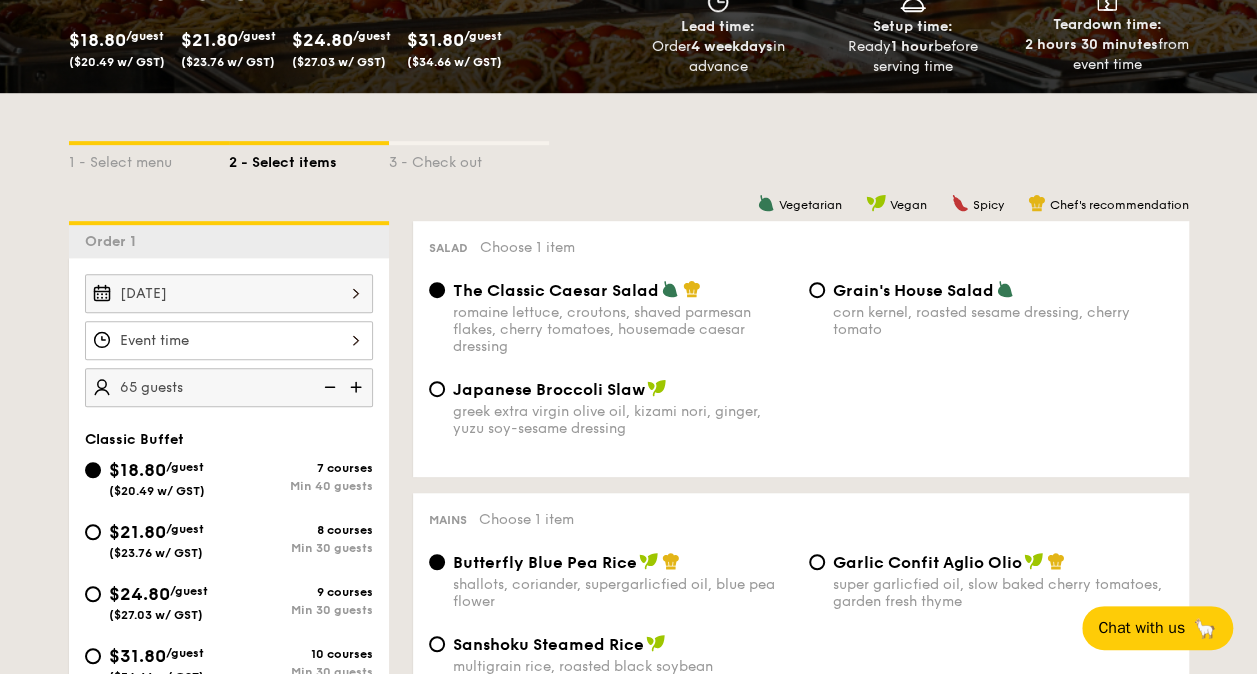 click at bounding box center (358, 387) 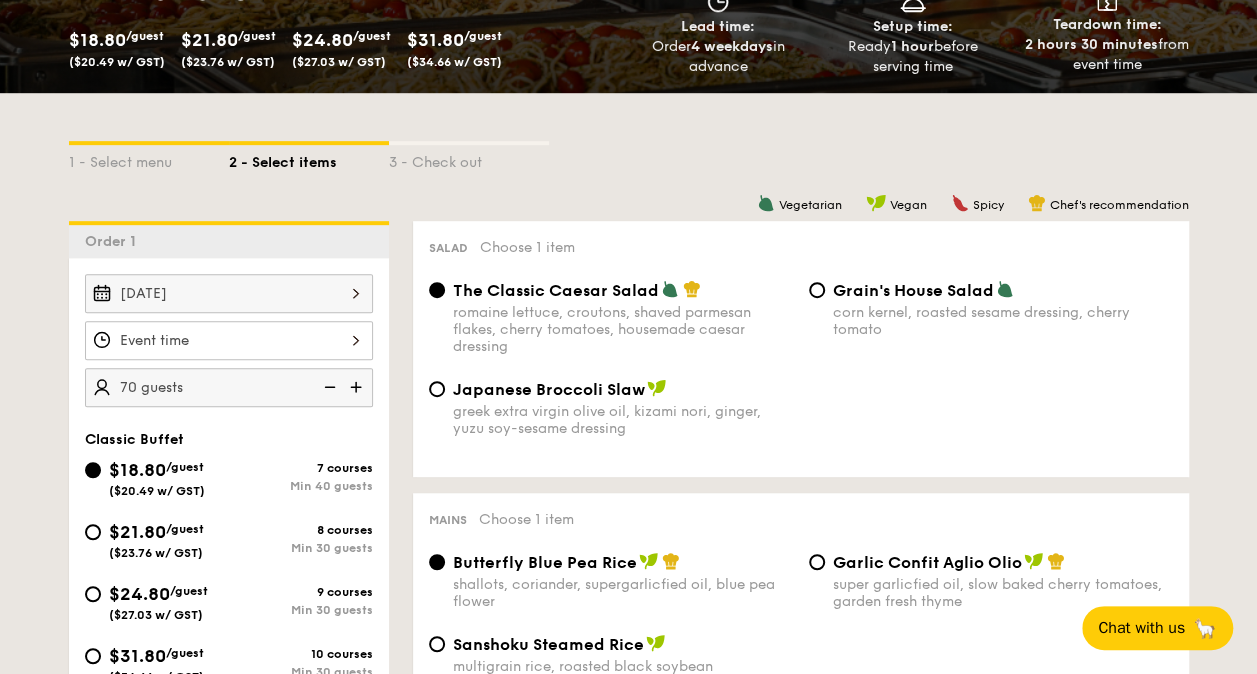 click at bounding box center (358, 387) 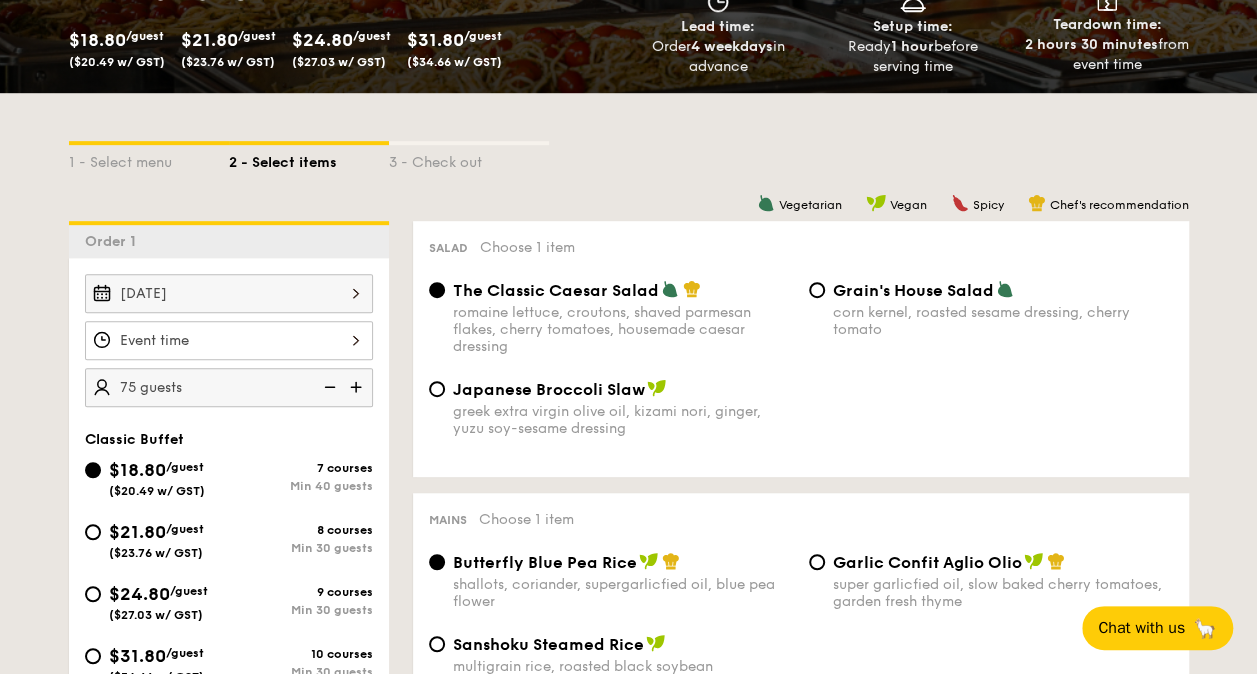 click at bounding box center [358, 387] 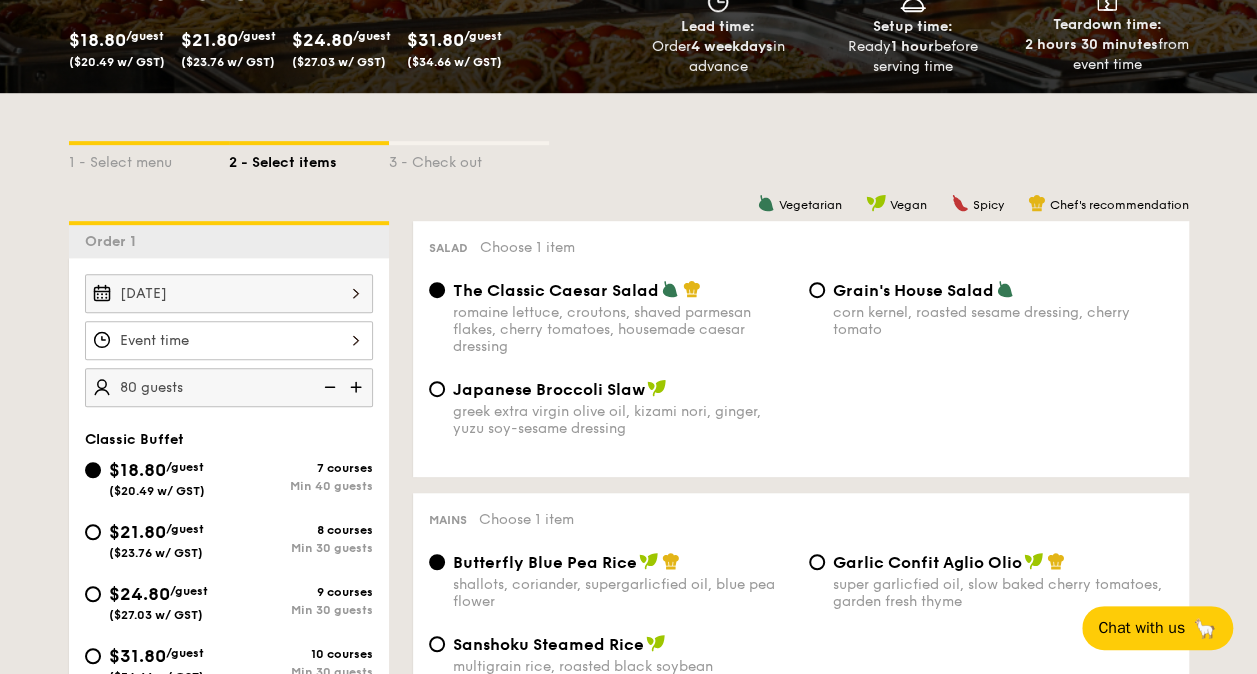 click at bounding box center [358, 387] 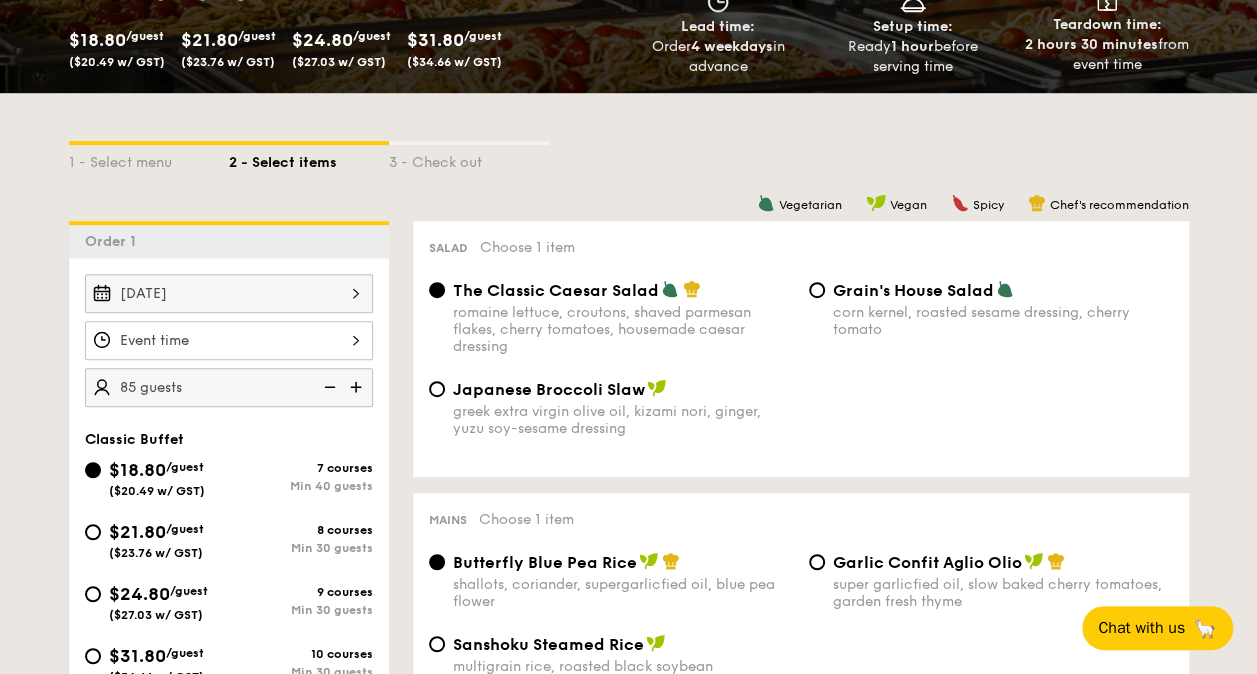 click at bounding box center [358, 387] 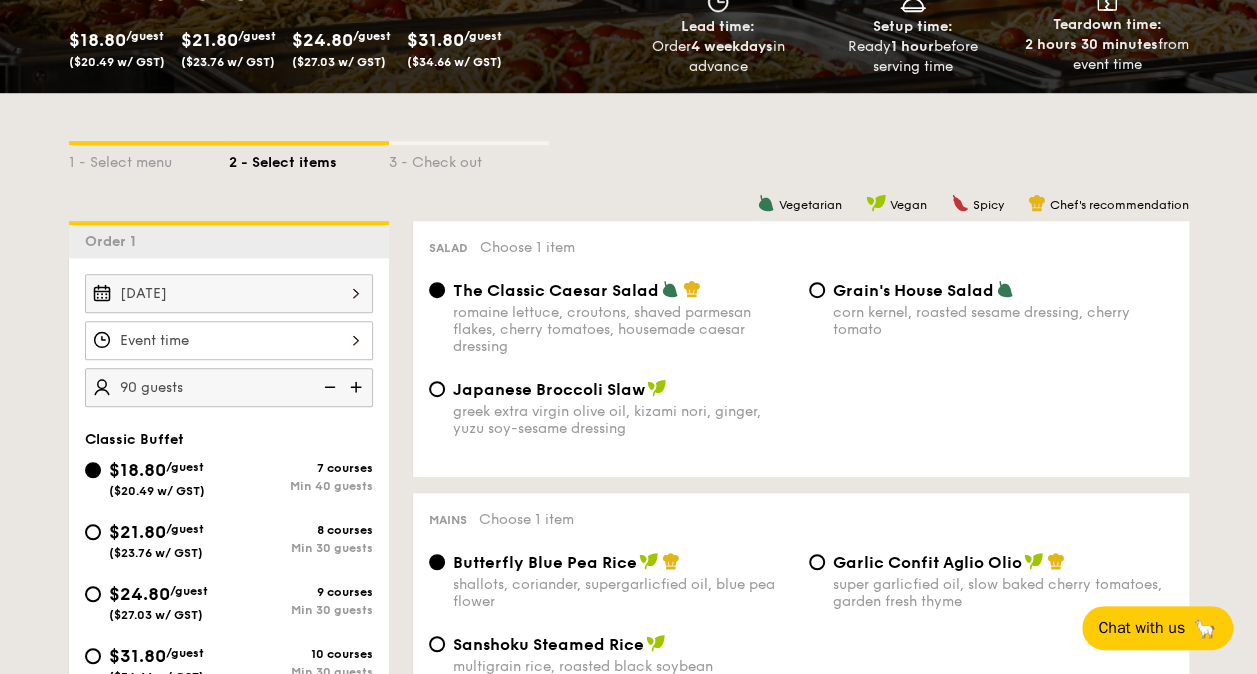 click at bounding box center (358, 387) 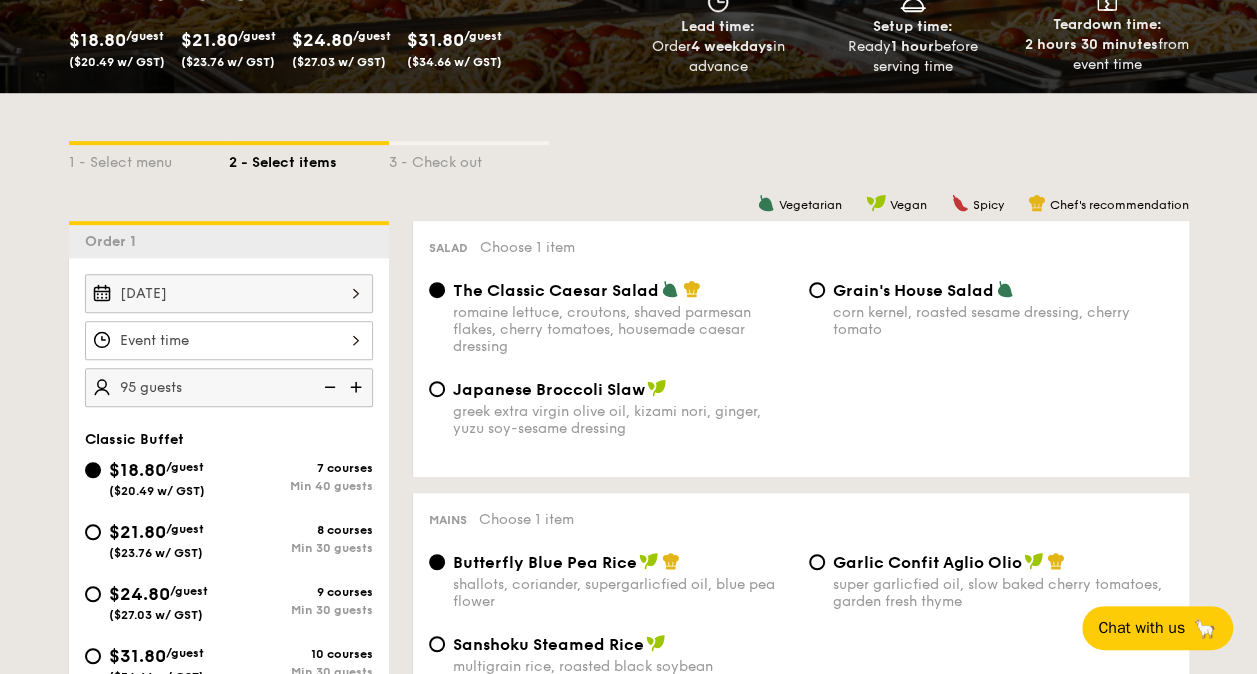 click at bounding box center (358, 387) 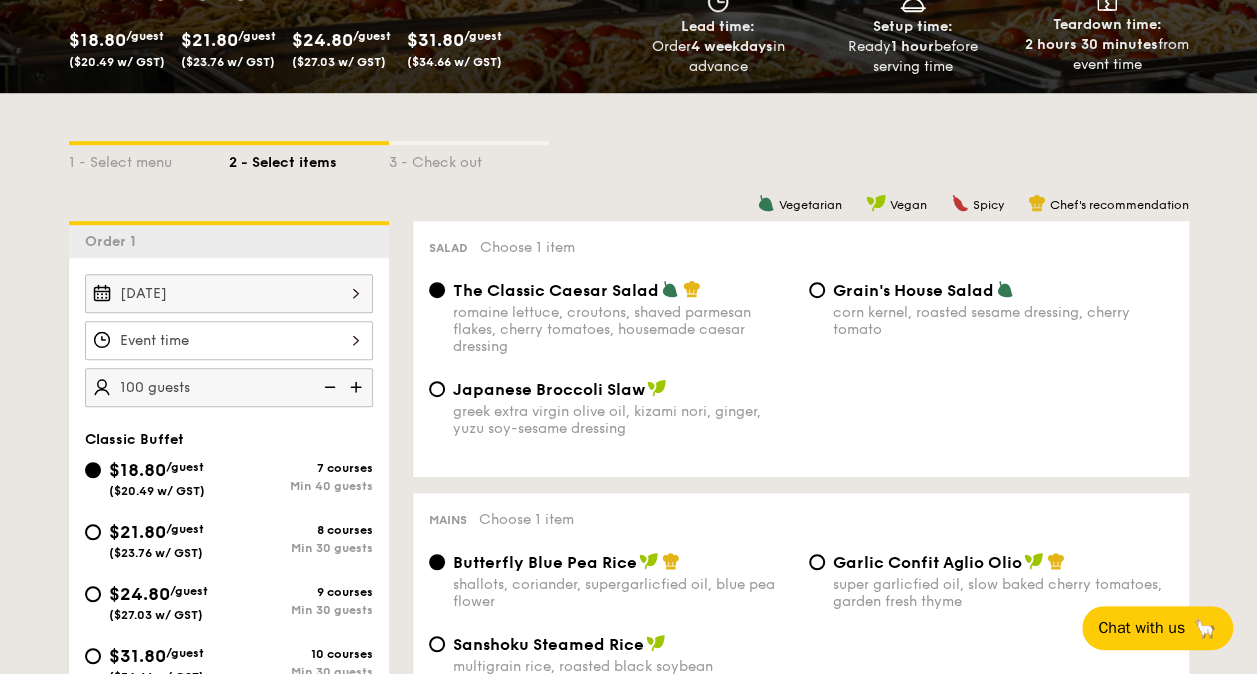 click at bounding box center [358, 387] 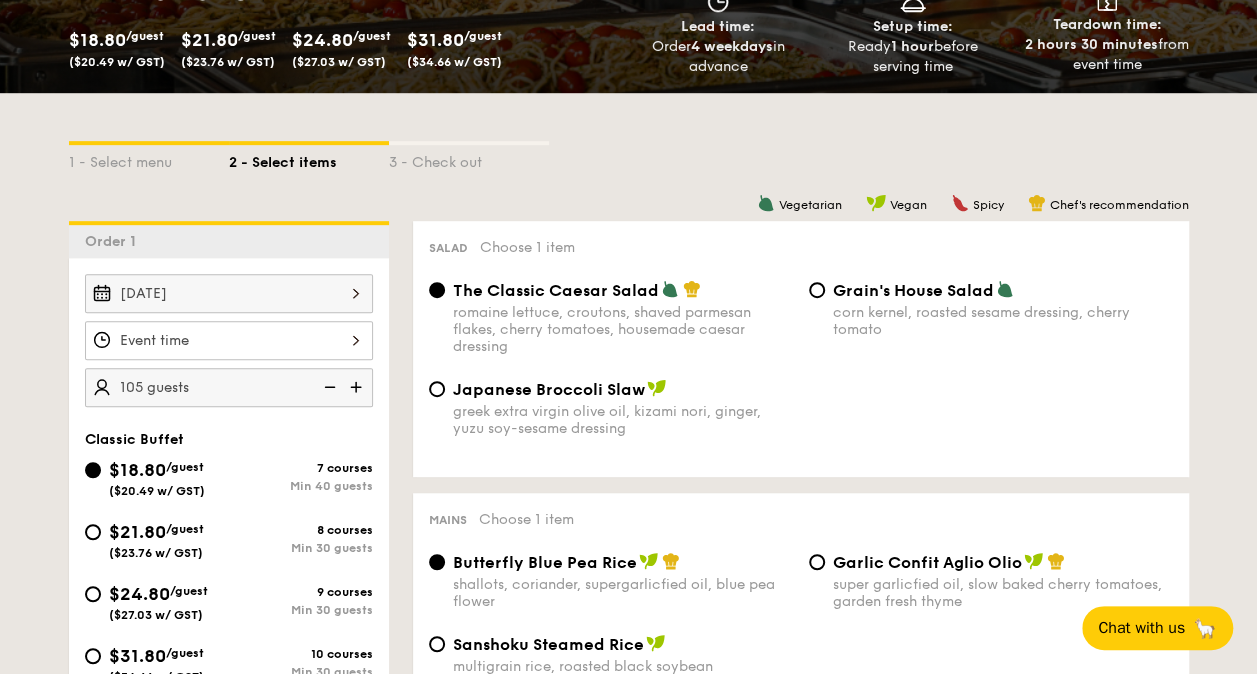 click at bounding box center (358, 387) 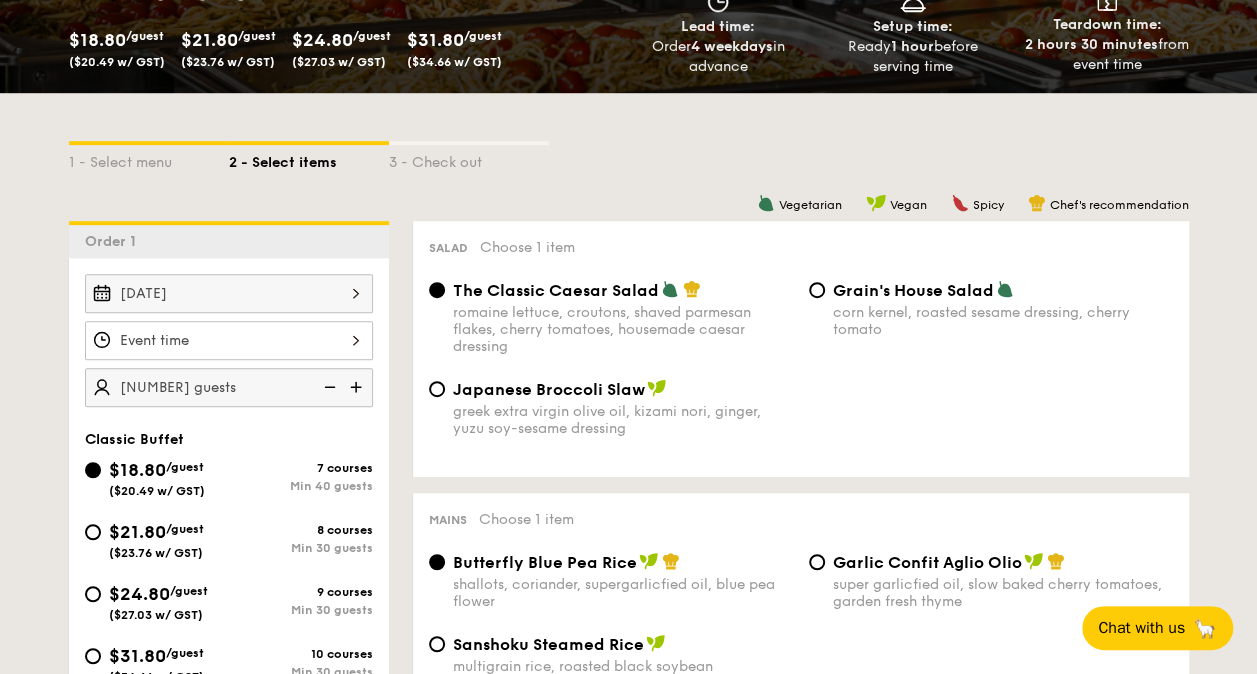 click at bounding box center [358, 387] 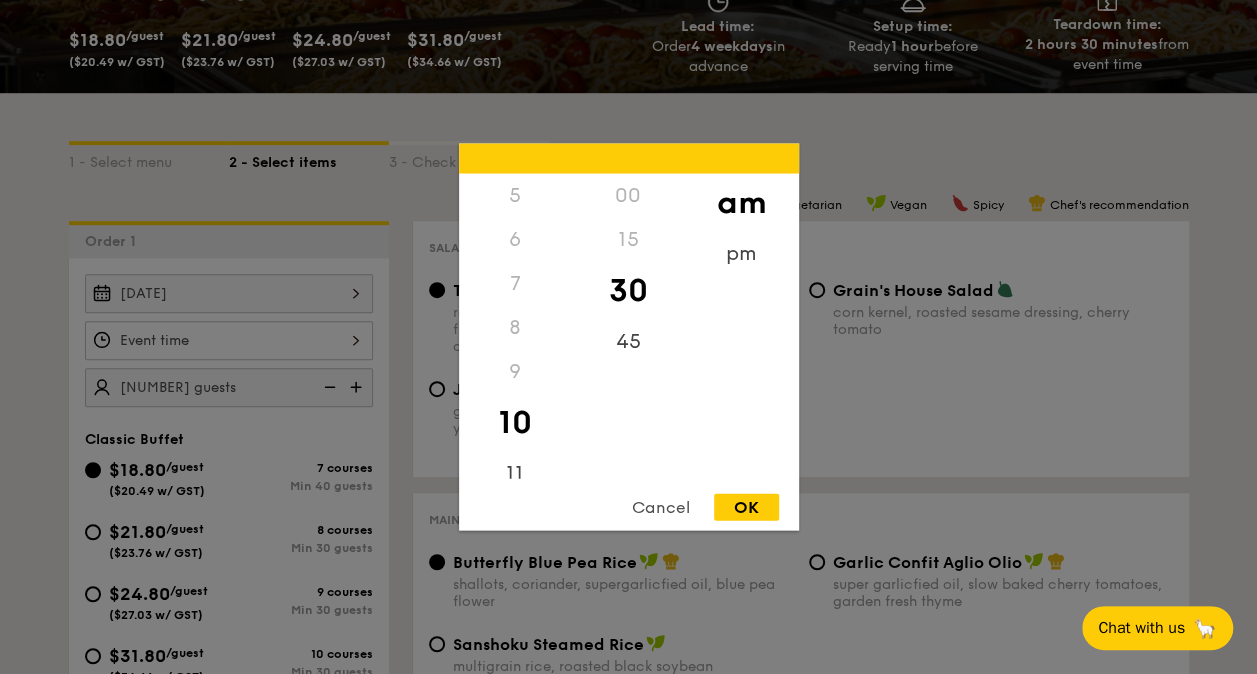 click on "12 1 2 3 4 5 6 7 8 9 10 11   00 15 30 45   am   pm   Cancel   OK" at bounding box center (229, 340) 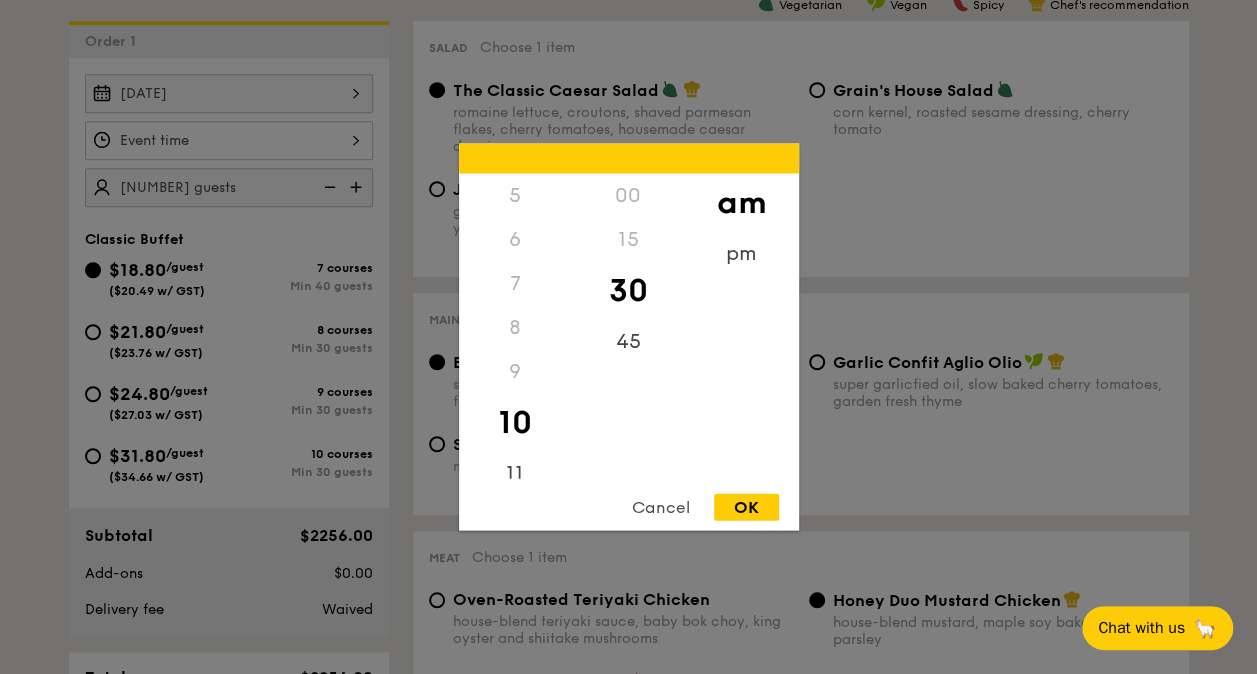 click at bounding box center [628, 337] 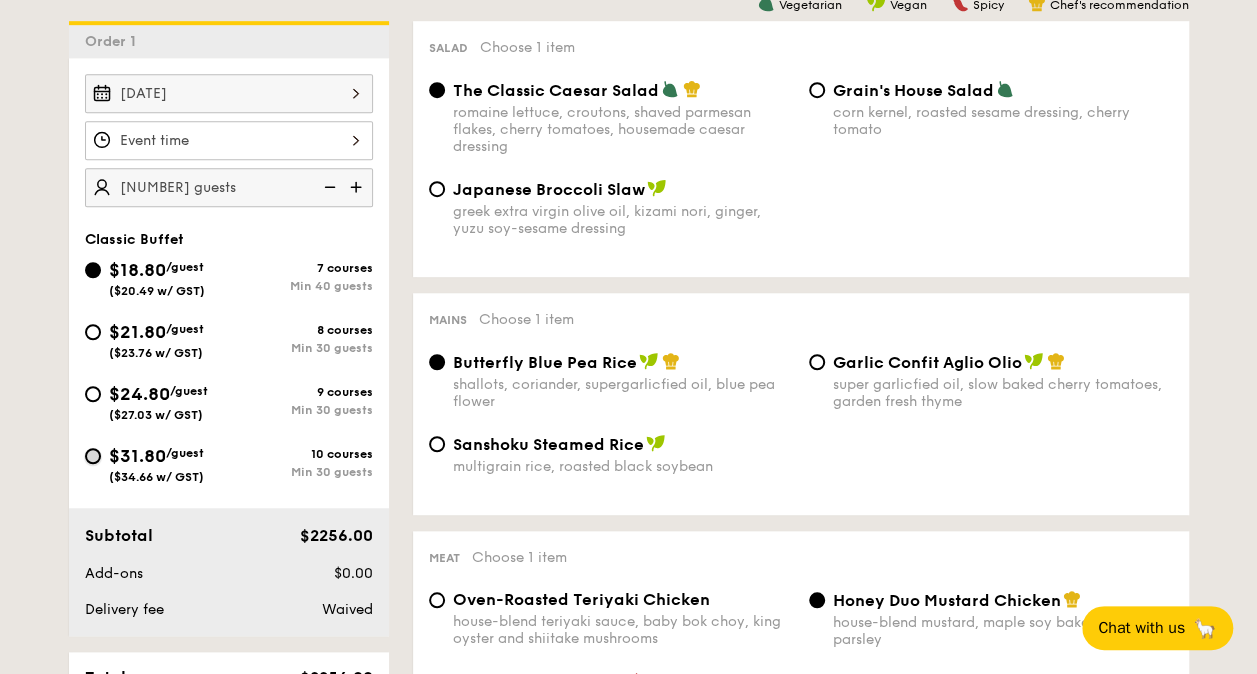 click on "$31.80
/guest
($34.66 w/ GST)
10 courses
Min 30 guests" at bounding box center [93, 456] 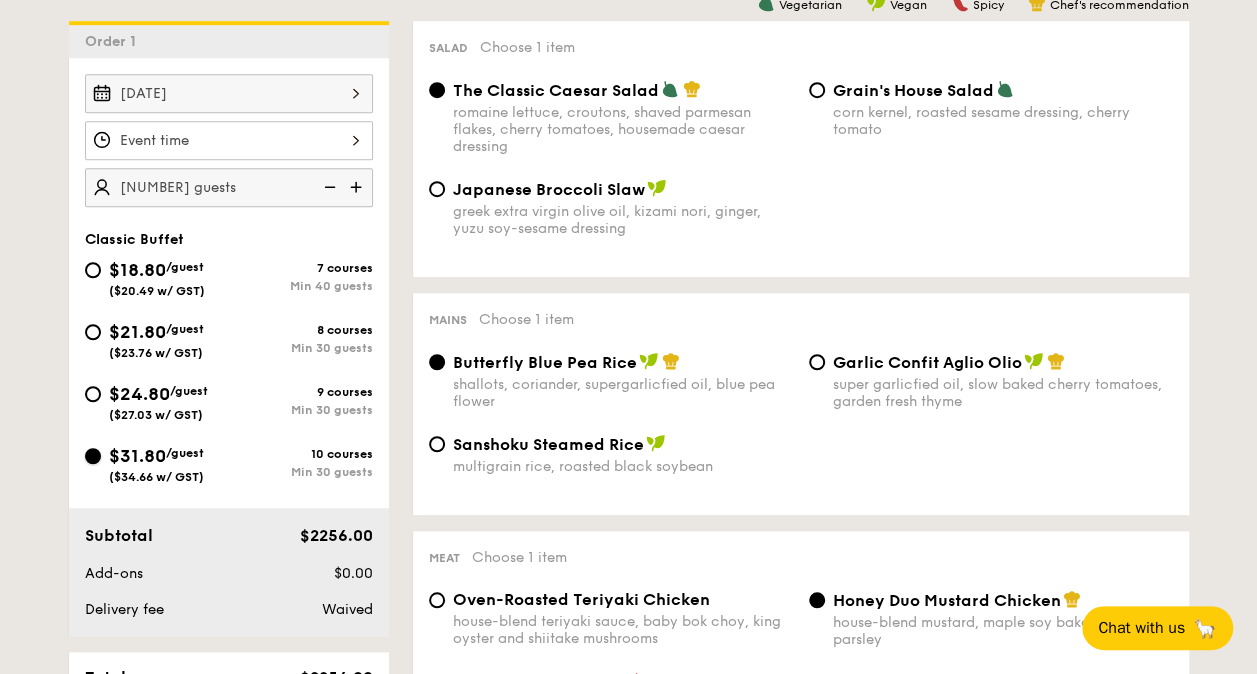 radio on "true" 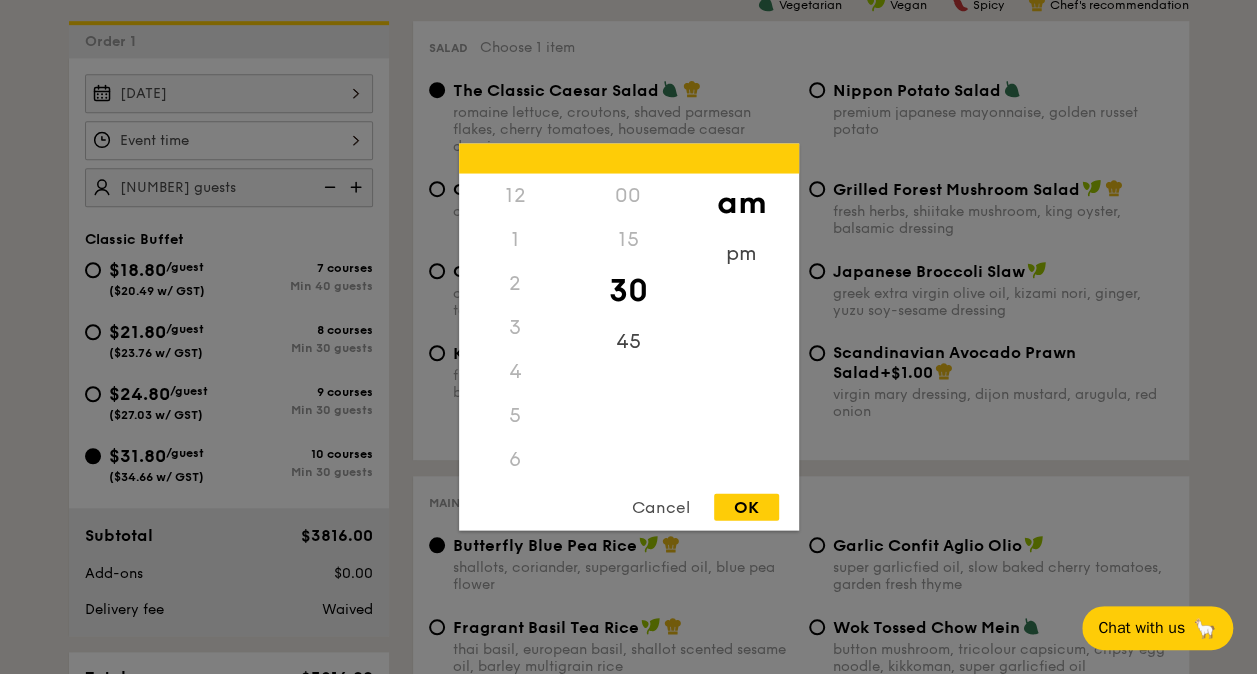 scroll, scrollTop: 220, scrollLeft: 0, axis: vertical 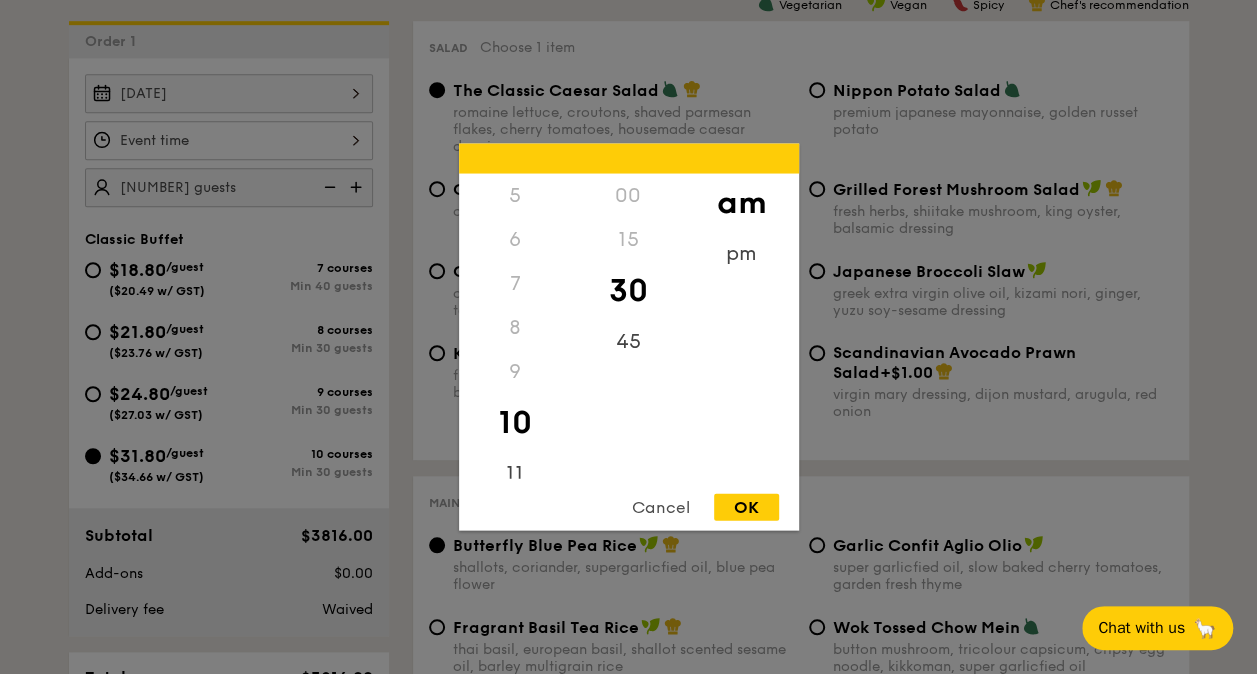 click on "12 1 2 3 4 5 6 7 8 9 10 11   00 15 30 45   am   pm   Cancel   OK" at bounding box center (229, 140) 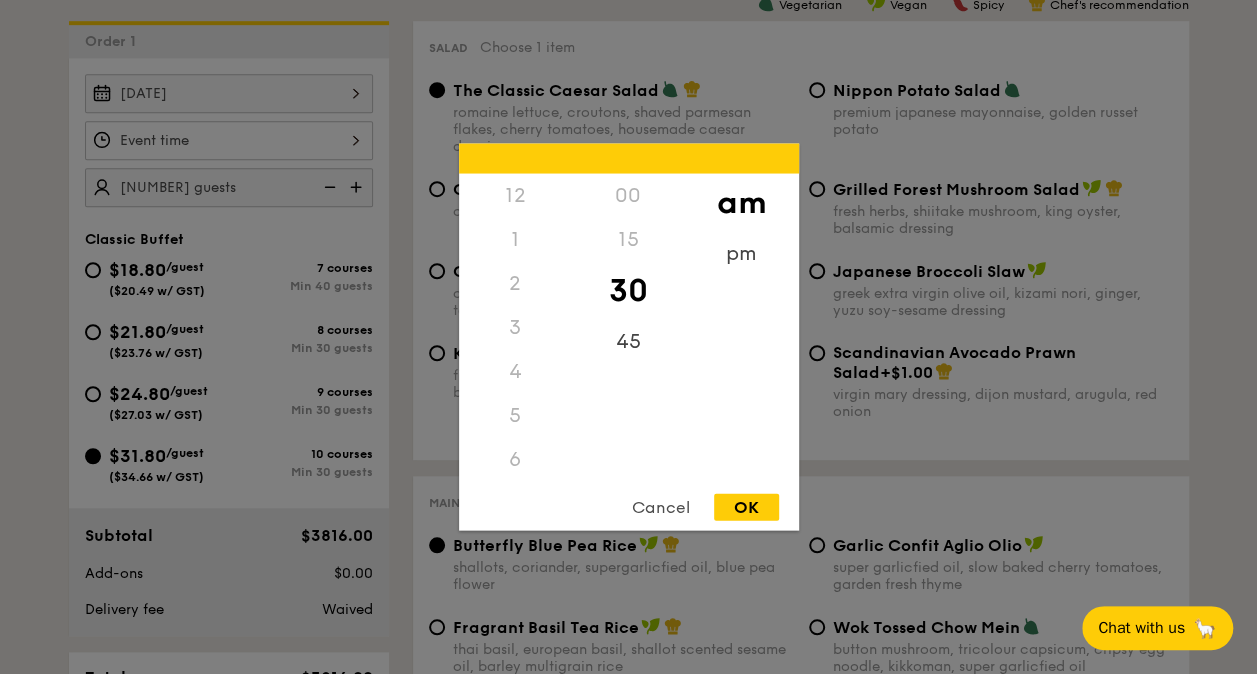 scroll, scrollTop: 200, scrollLeft: 0, axis: vertical 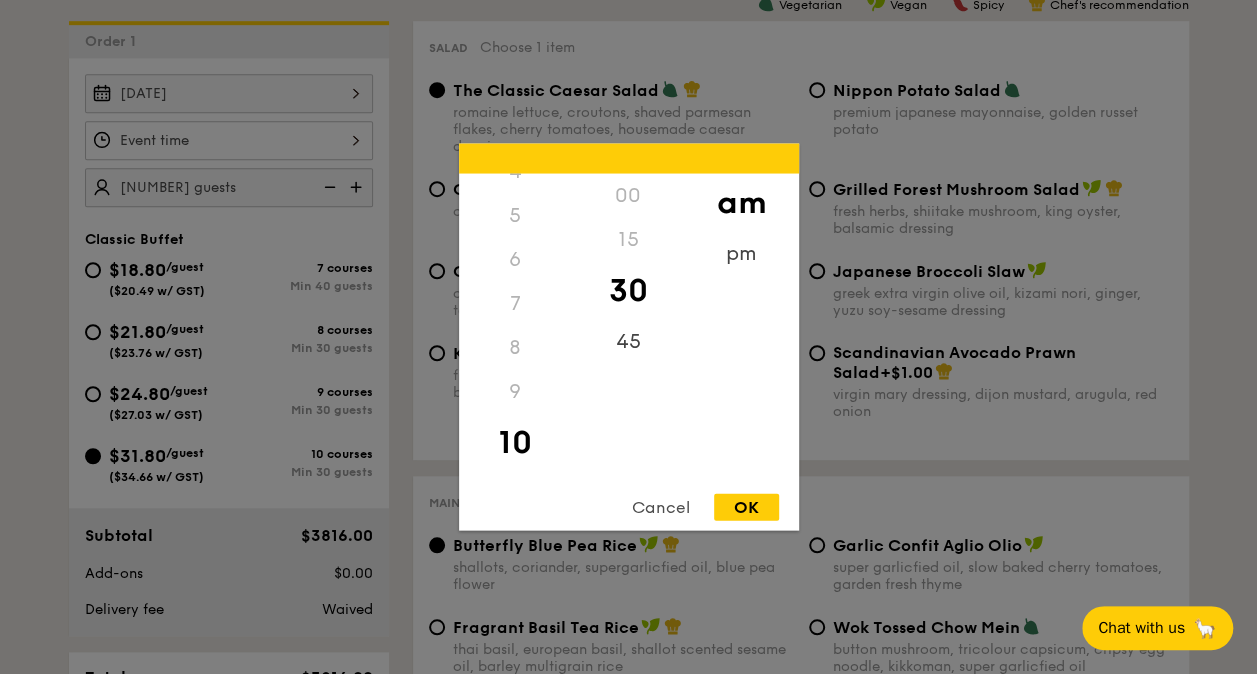 click on "7" at bounding box center (515, 304) 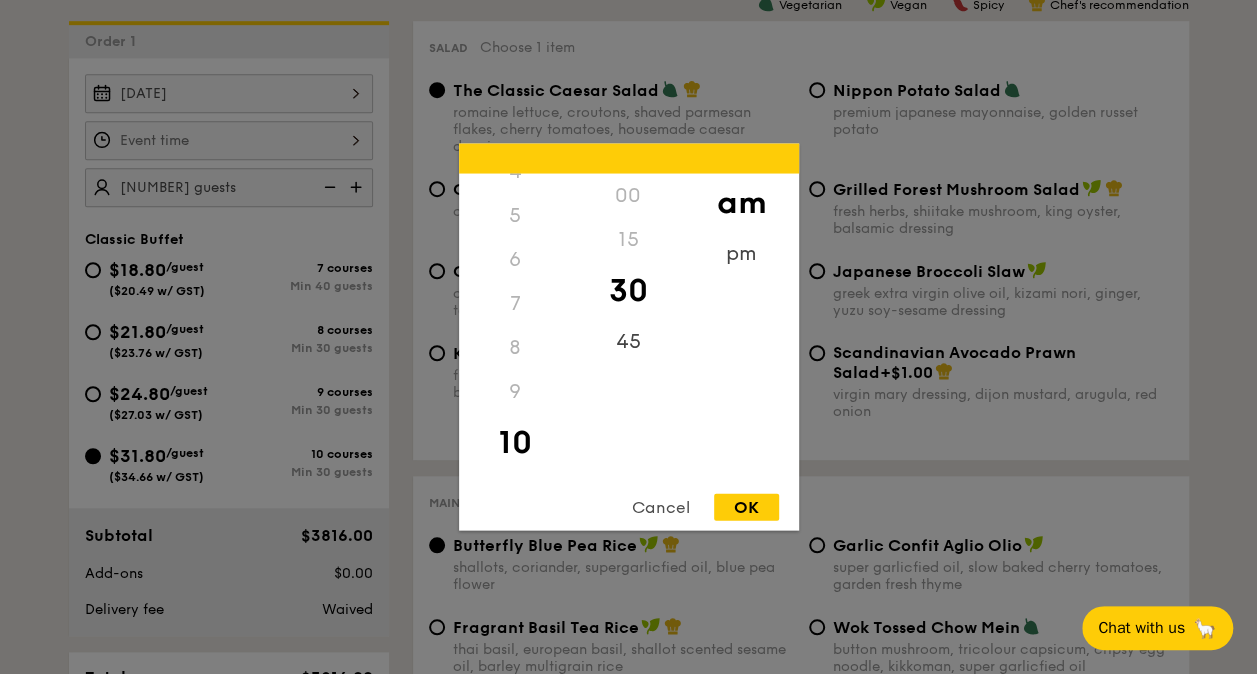 type on "10:30AM" 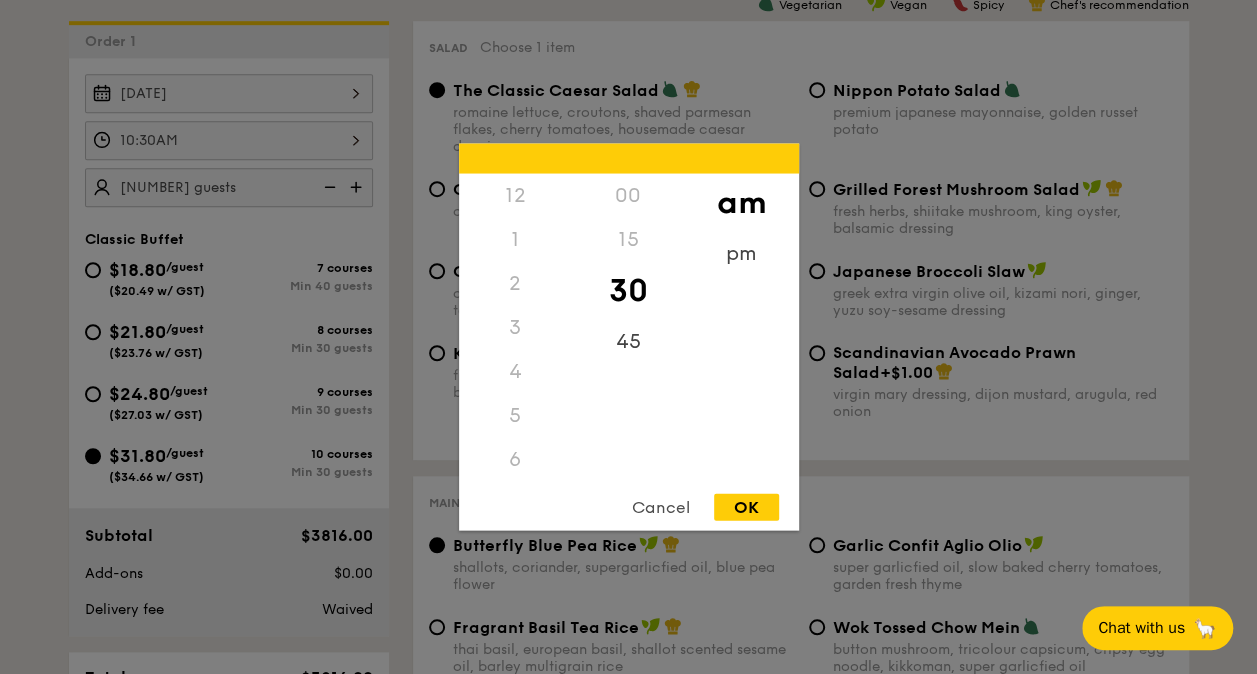 scroll, scrollTop: 220, scrollLeft: 0, axis: vertical 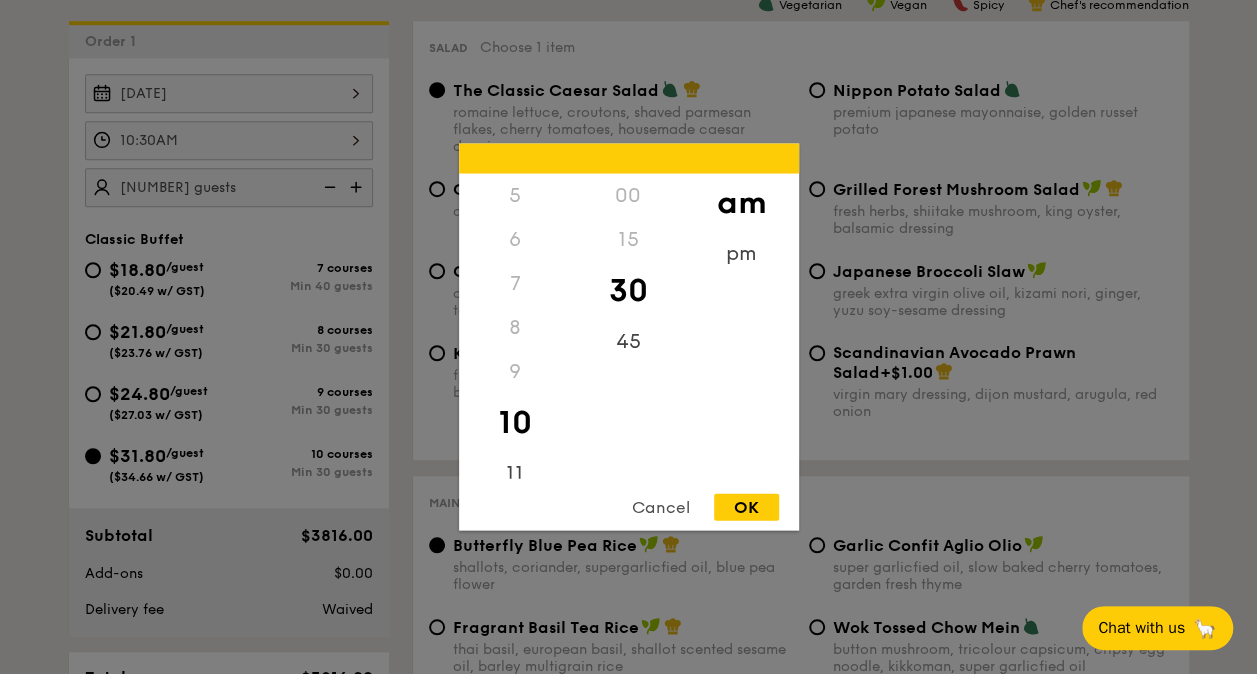 click on "[TIME] [NUMBER] [NUMBER] [NUMBER] [NUMBER] [NUMBER] [NUMBER] [NUMBER] [NUMBER] [NUMBER] [NUMBER] [NUMBER] am pm Cancel OK" at bounding box center (229, 140) 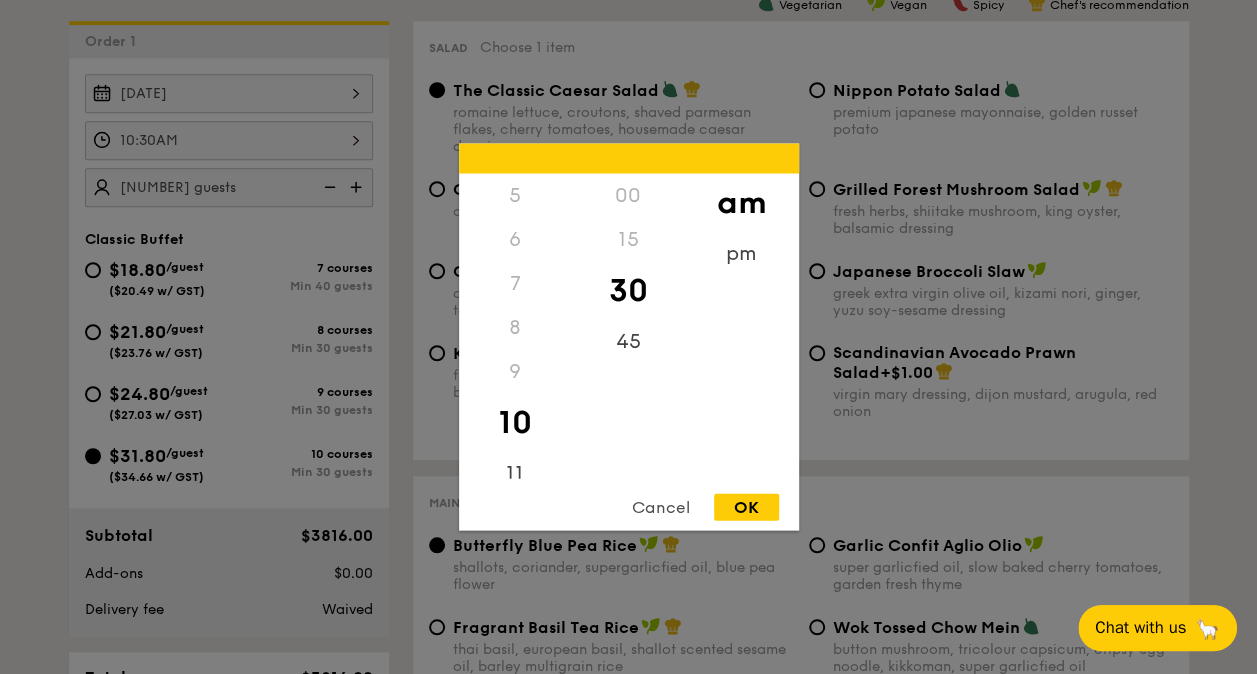 click on "Chat with us" at bounding box center [1140, 628] 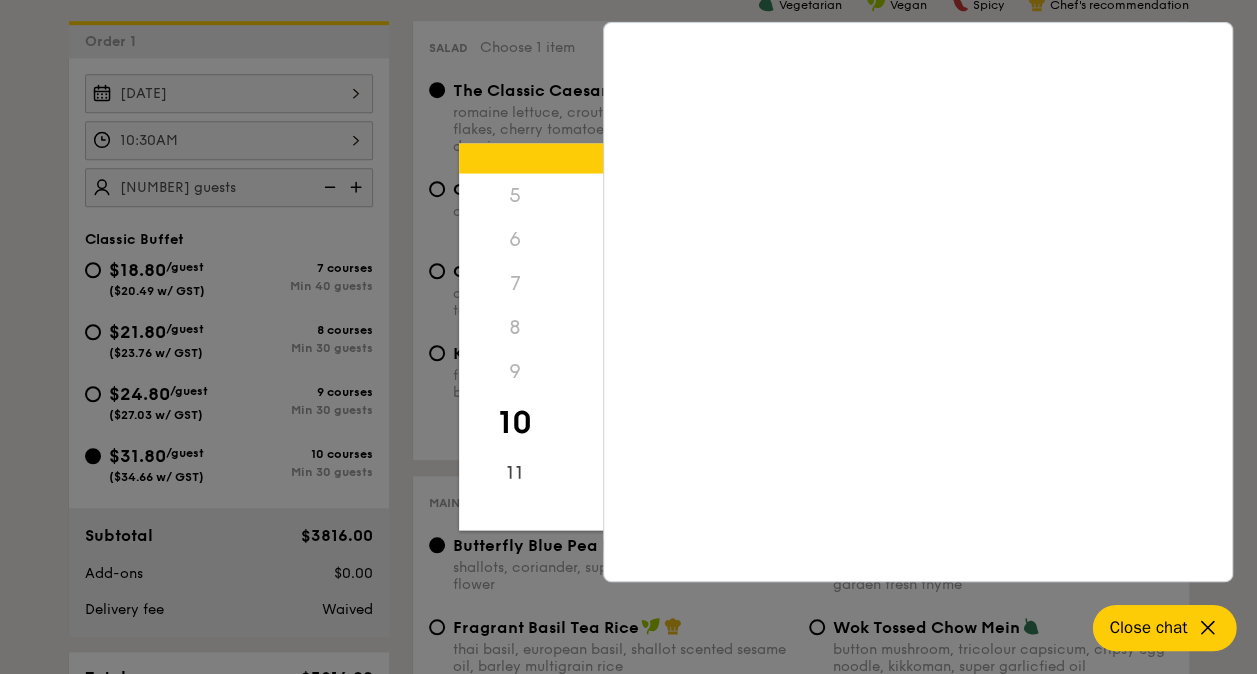 click 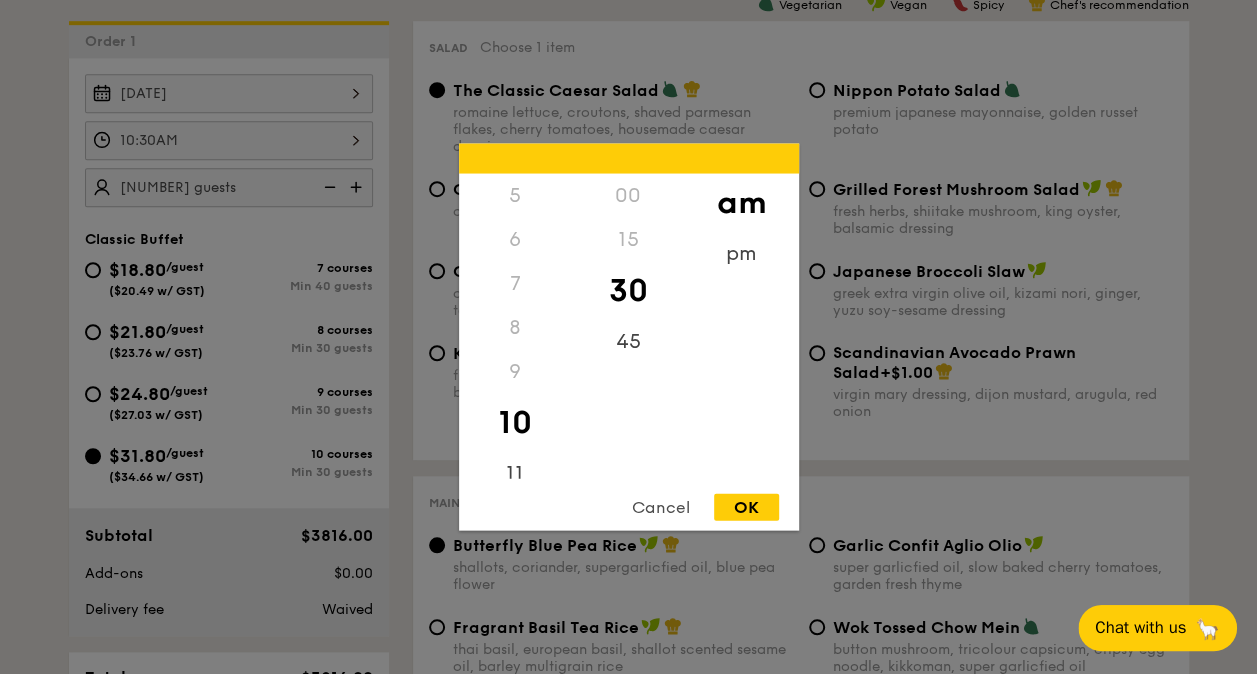 click on "Cancel" at bounding box center [661, 507] 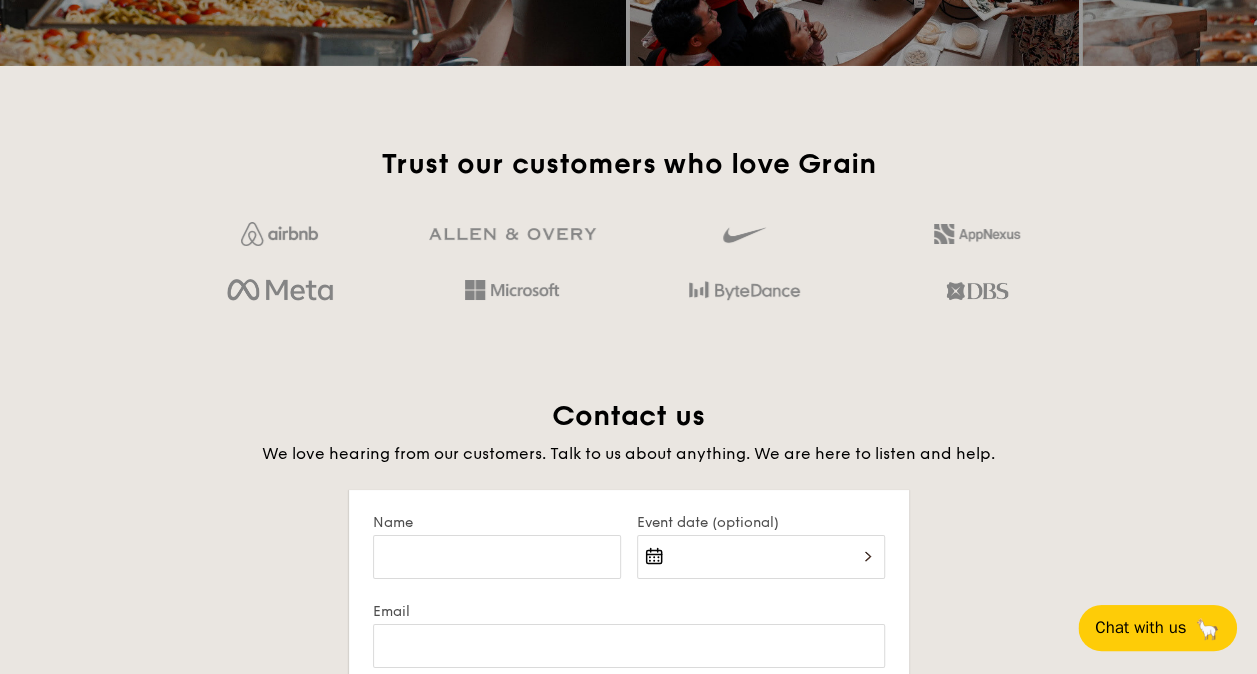 scroll, scrollTop: 3642, scrollLeft: 0, axis: vertical 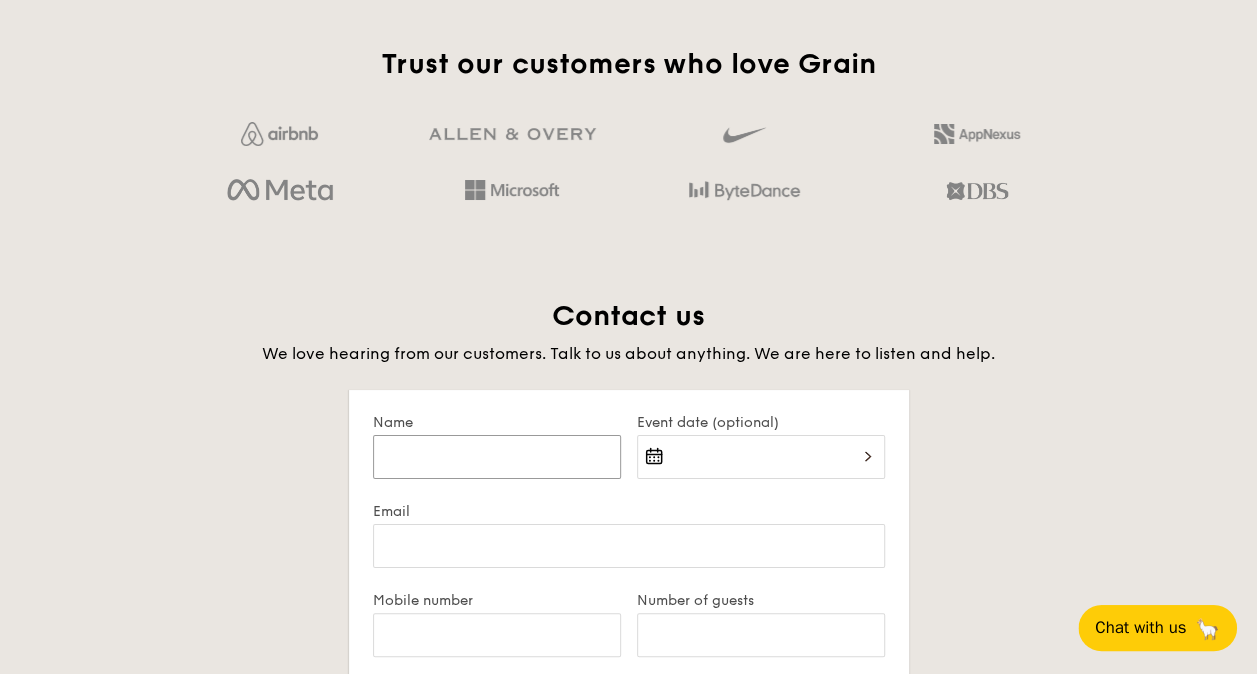 click on "Name" at bounding box center (497, 457) 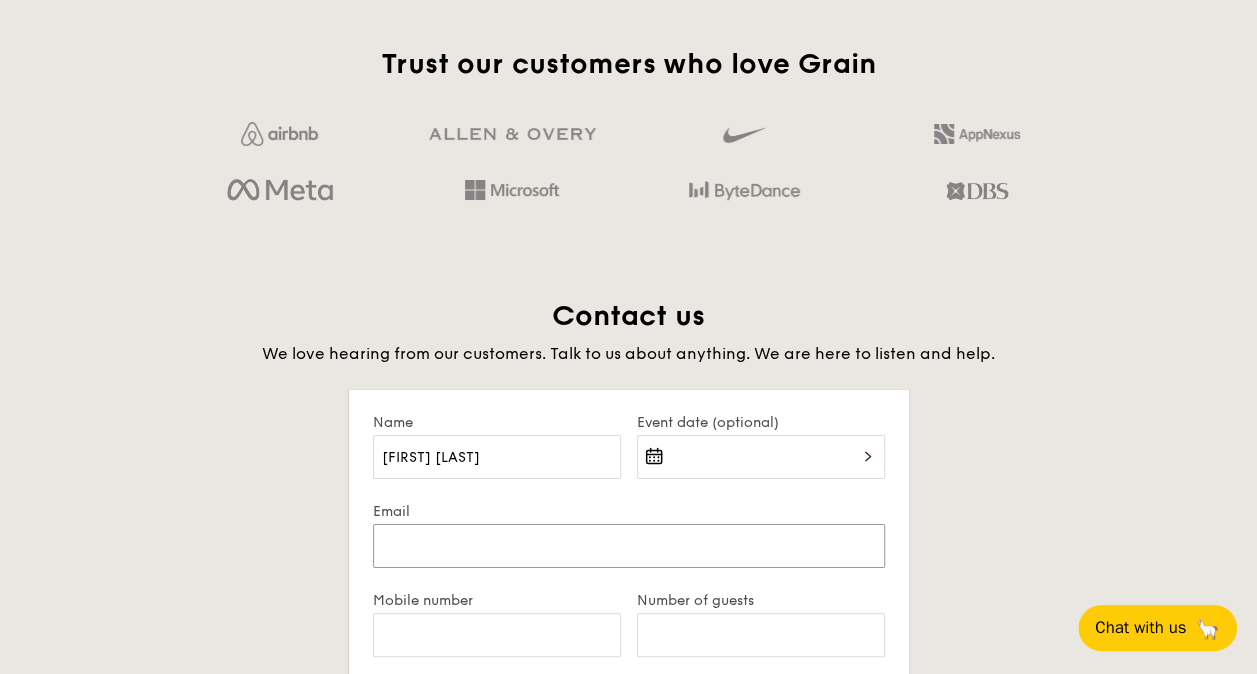 type on "[EMAIL]" 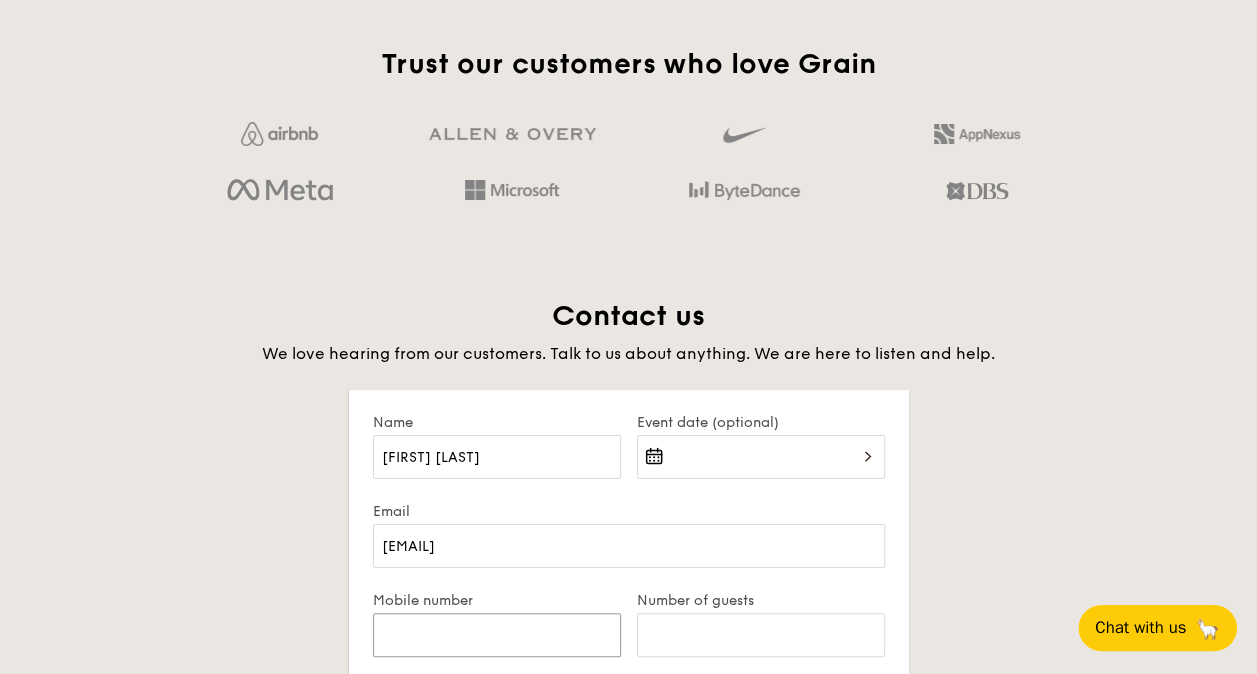 type on "[NUMBER]" 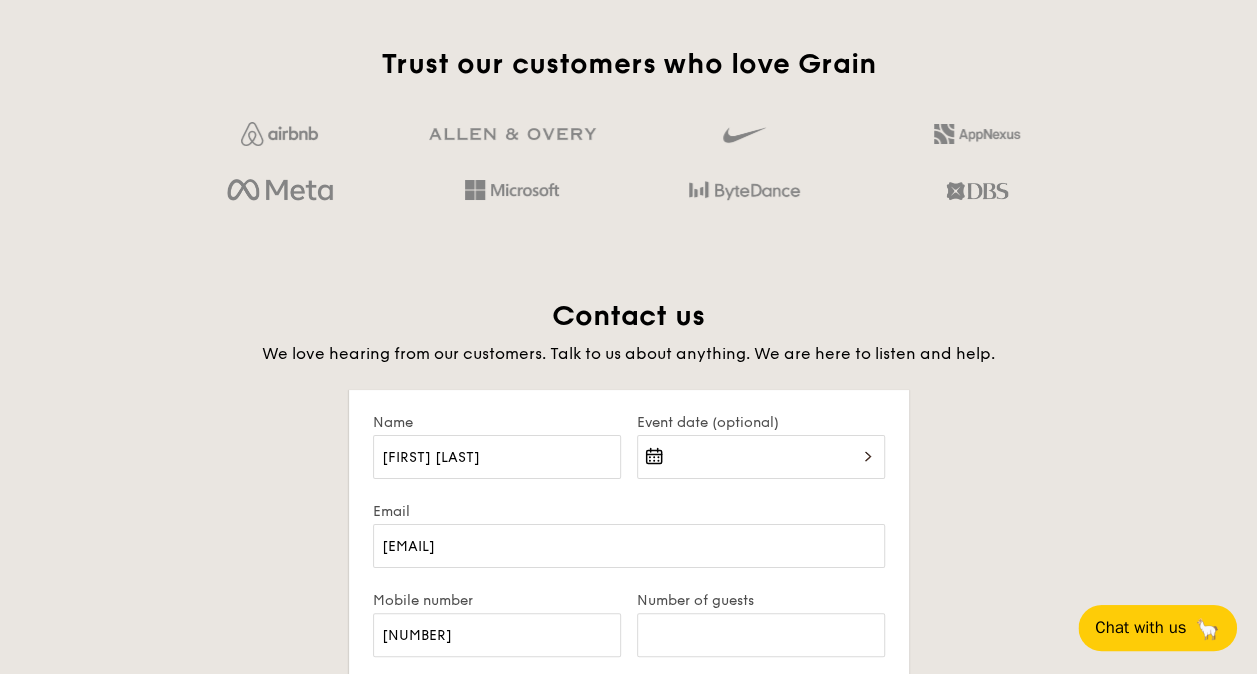 type on "ETH SINGAPORE SEC LTD" 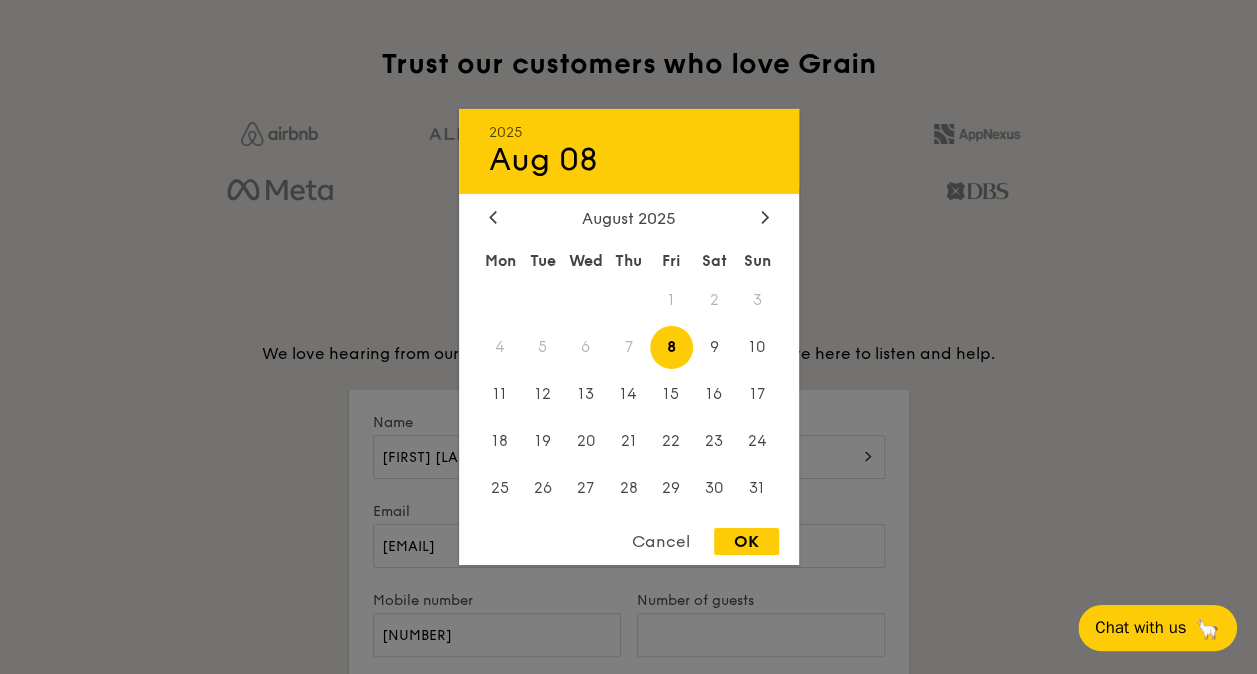 click on "OK" at bounding box center [746, 541] 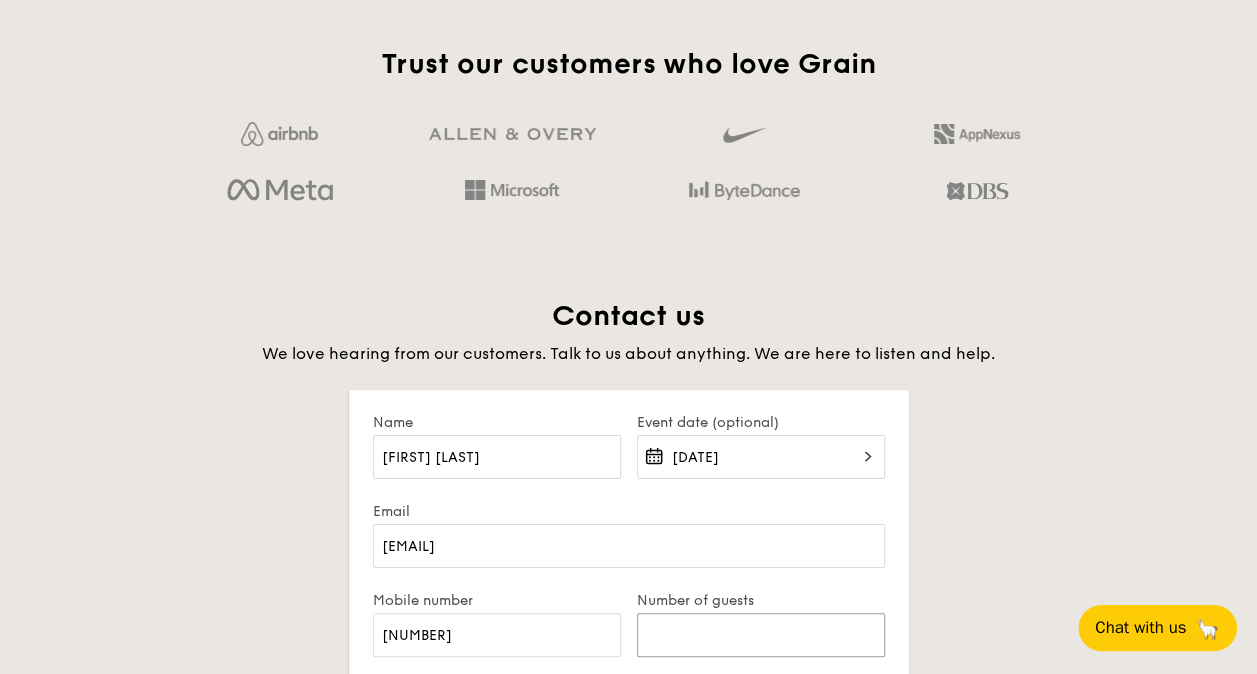click on "Number of guests" at bounding box center [761, 635] 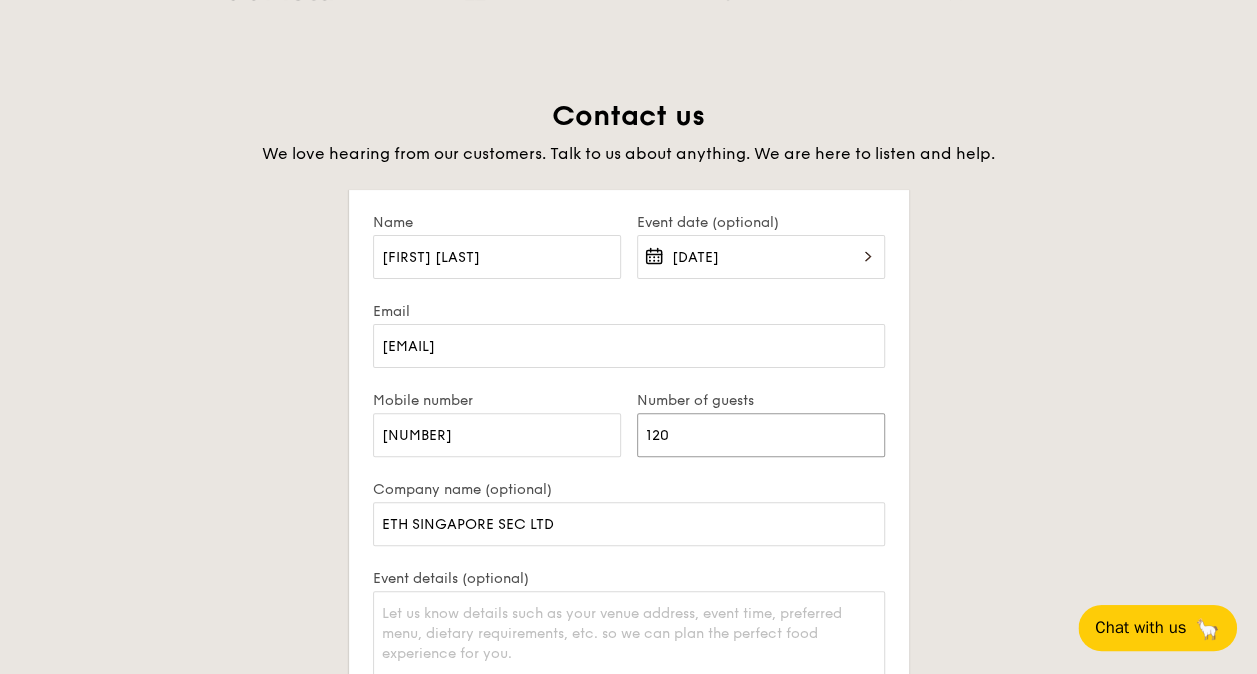 scroll, scrollTop: 3942, scrollLeft: 0, axis: vertical 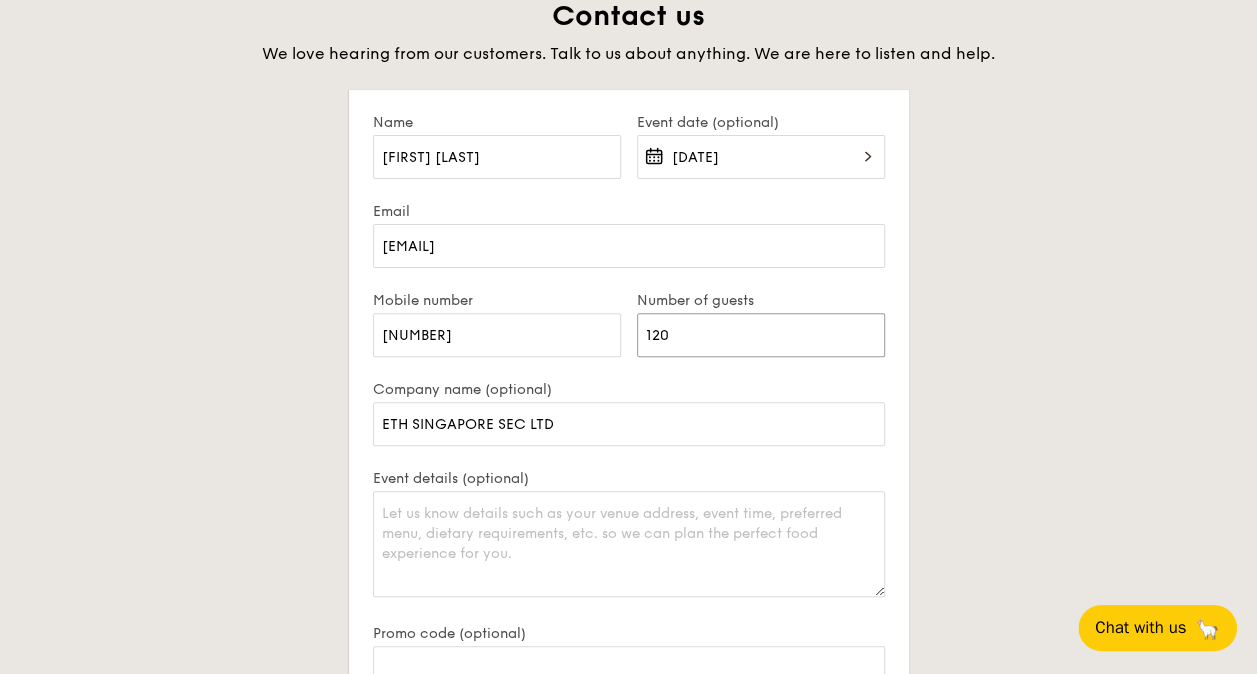 type on "120" 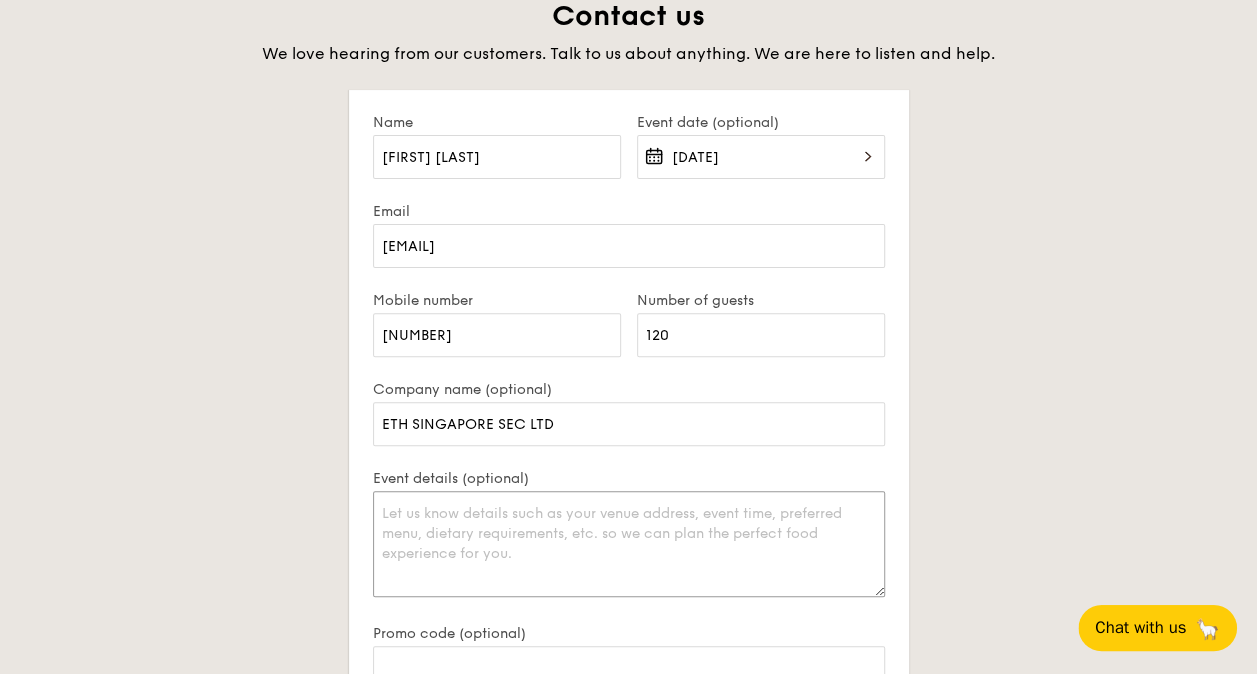 click on "Event details (optional)" at bounding box center (629, 544) 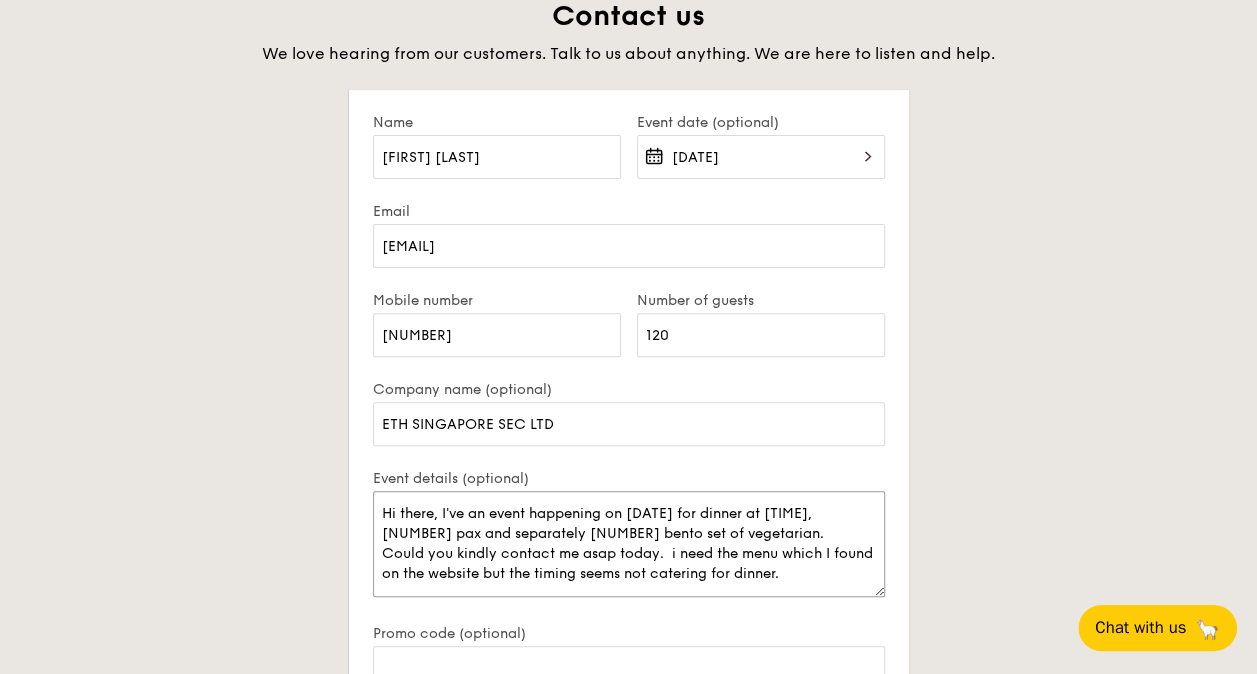 scroll, scrollTop: 6, scrollLeft: 0, axis: vertical 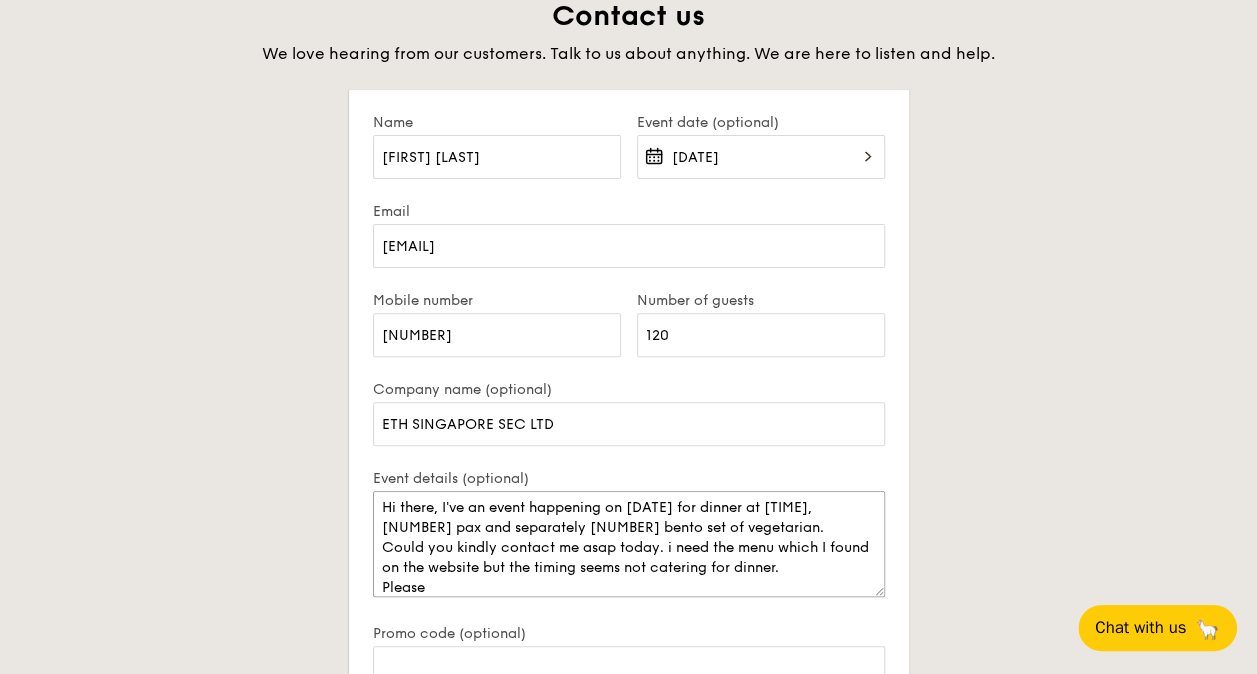 click on "Hi there, I've an event happening on [DATE] for dinner at [TIME], [NUMBER] pax and separately [NUMBER] bento set of vegetarian.
Could you kindly contact me asap today. i need the menu which I found on the website but the timing seems not catering for dinner.
Please" at bounding box center (629, 544) 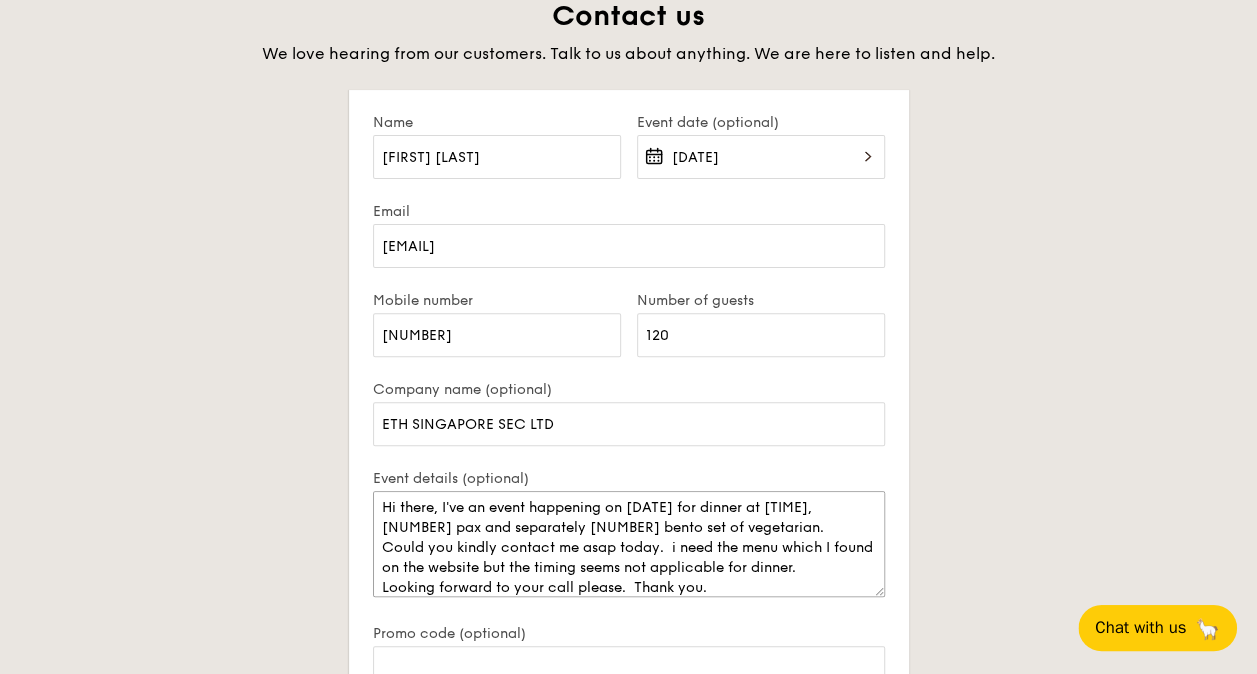 click on "Hi there, I've an event happening on [DATE] for dinner at [TIME], [NUMBER] pax and separately [NUMBER] bento set of vegetarian.
Could you kindly contact me asap today.  i need the menu which I found on the website but the timing seems not applicable for dinner.
Looking forward to your call please.  Thank you." at bounding box center (629, 544) 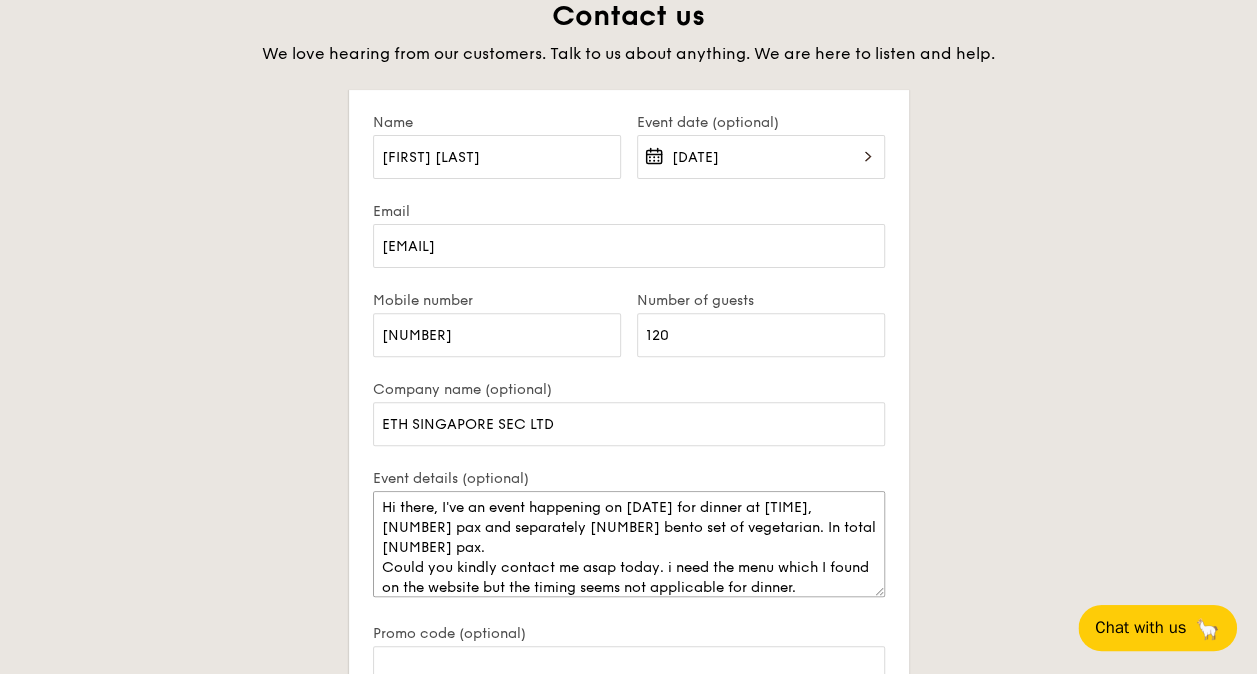 scroll, scrollTop: 20, scrollLeft: 0, axis: vertical 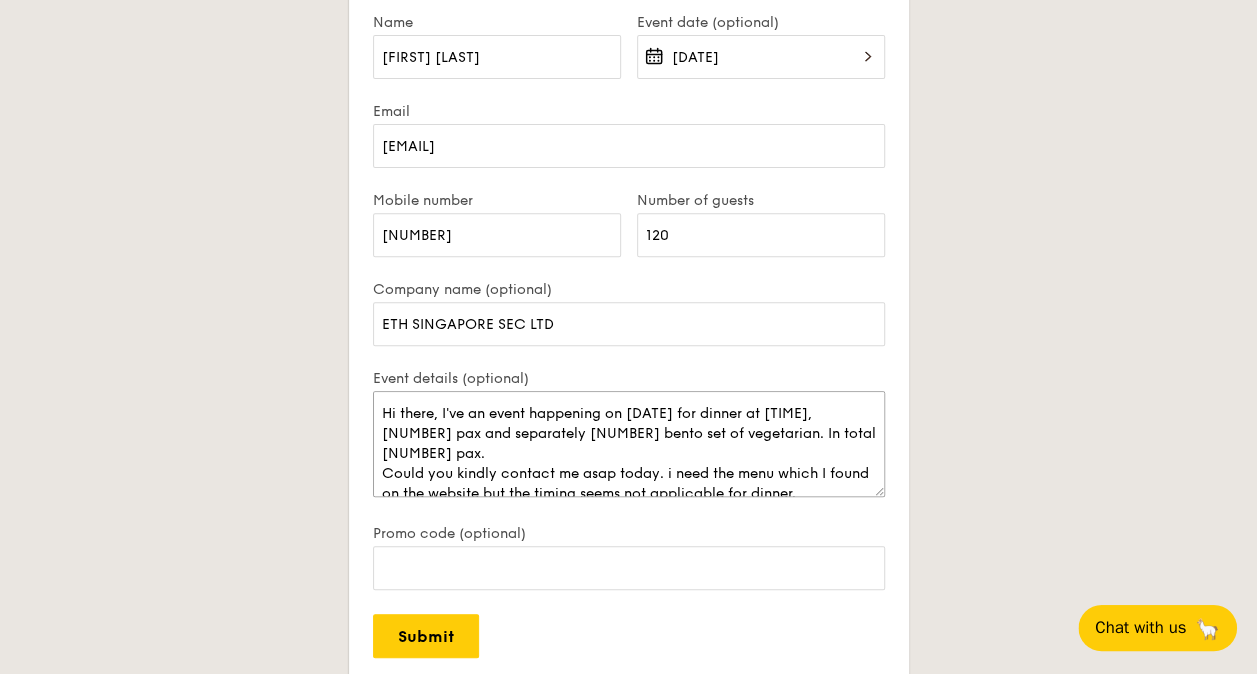 click on "Hi there, I've an event happening on [DATE] for dinner at [TIME], [NUMBER] pax and separately [NUMBER] bento set of vegetarian. In total [NUMBER] pax.
Could you kindly contact me asap today. i need the menu which I found on the website but the timing seems not applicable for dinner.
Looking forward to your call please. Thank you." at bounding box center (629, 444) 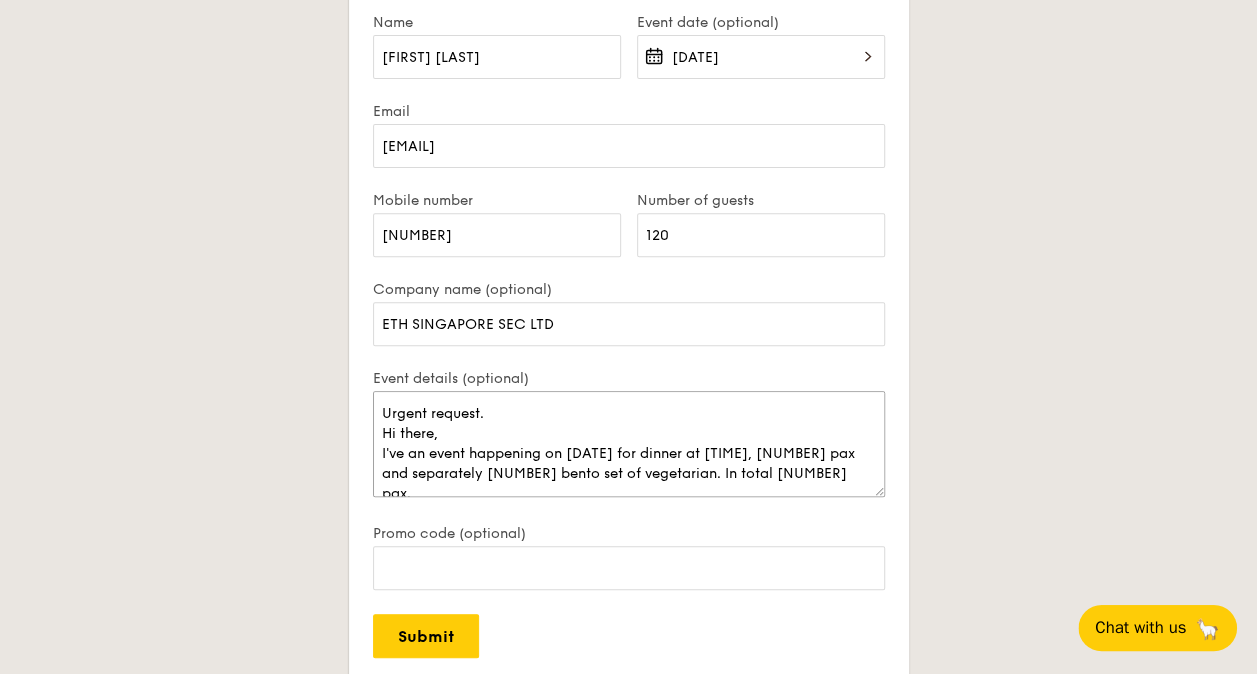 scroll, scrollTop: 60, scrollLeft: 0, axis: vertical 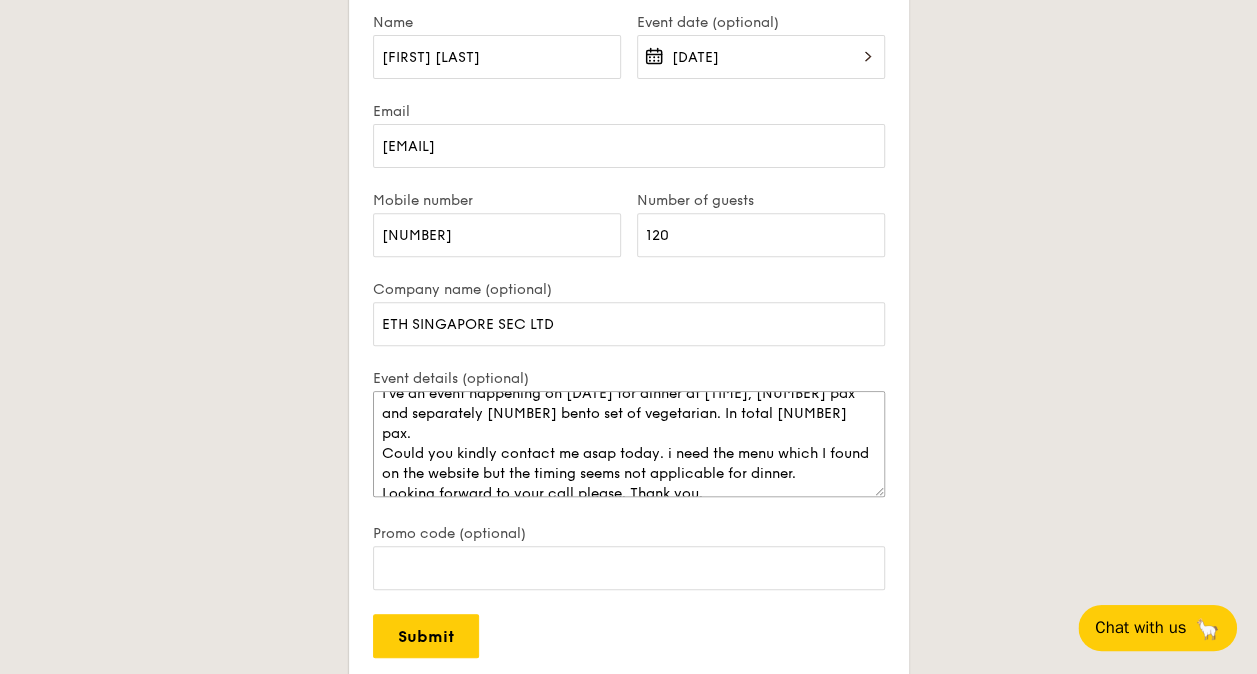 click on "Urgent request.
Hi there,
I've an event happening on [DATE] for dinner at [TIME], [NUMBER] pax and separately [NUMBER] bento set of vegetarian. In total [NUMBER] pax.
Could you kindly contact me asap today. i need the menu which I found on the website but the timing seems not applicable for dinner.
Looking forward to your call please. Thank you." at bounding box center (629, 444) 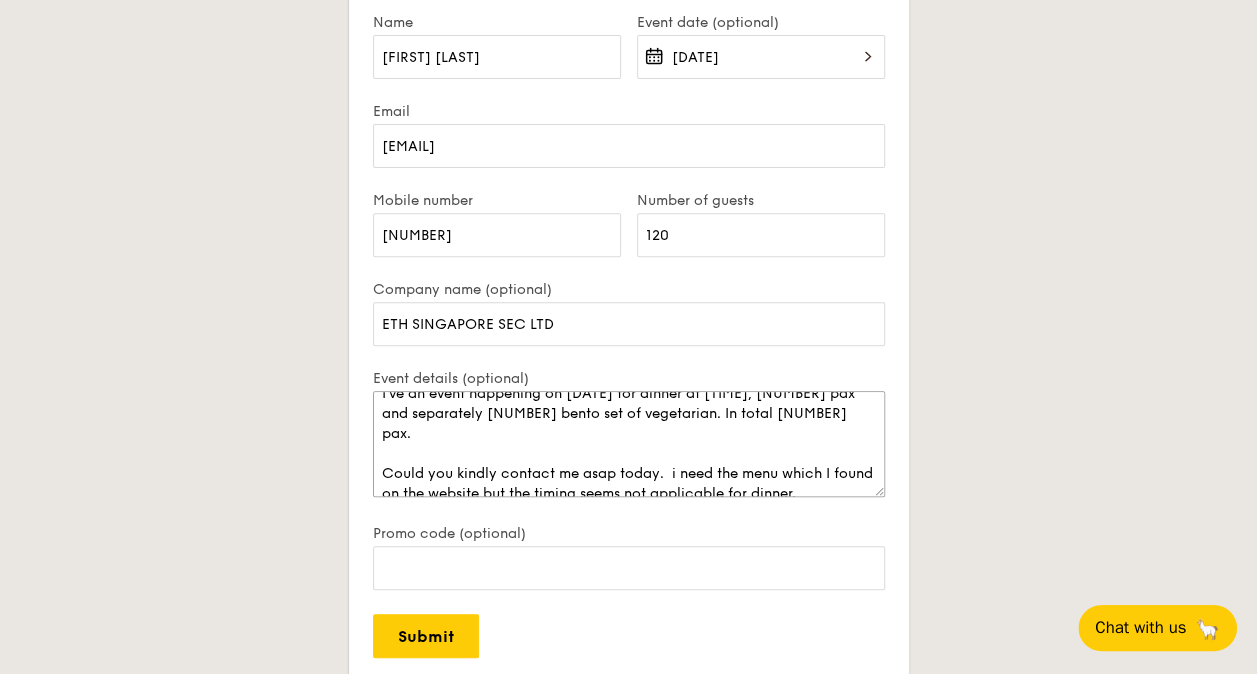 scroll, scrollTop: 80, scrollLeft: 0, axis: vertical 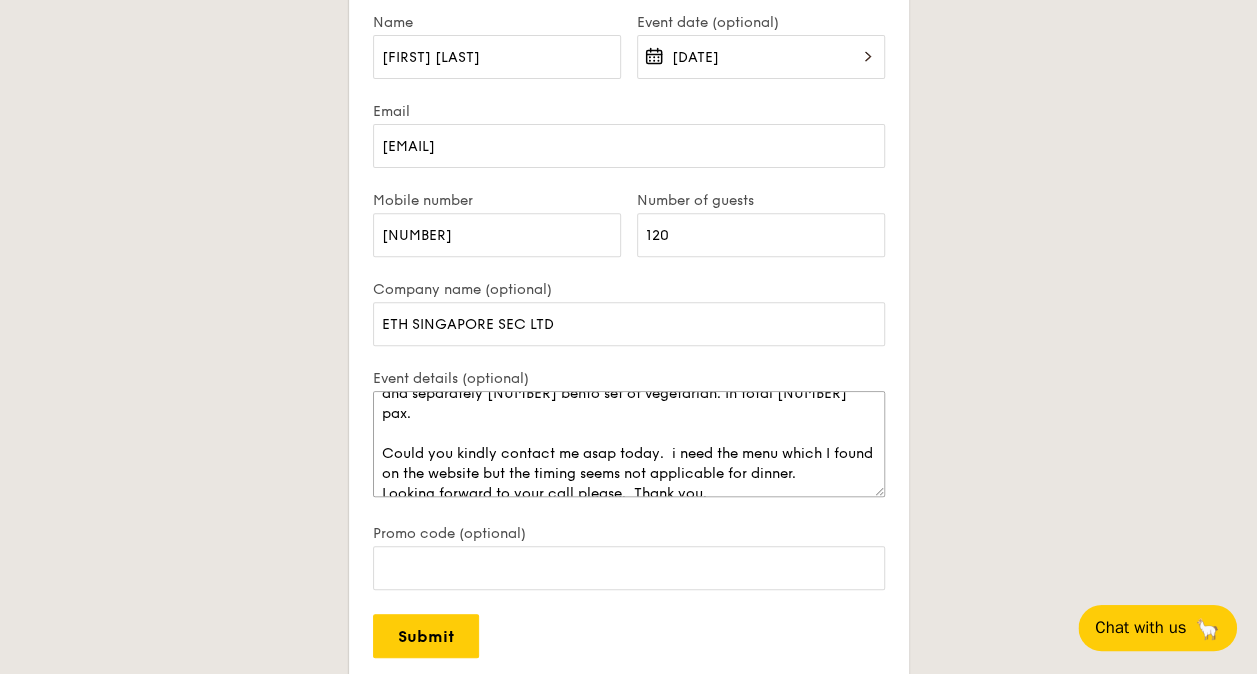 click on "Urgent request.
Hi there,
I've an event happening on [DATE] for dinner at [TIME], [NUMBER] pax and separately [NUMBER] bento set of vegetarian. In total [NUMBER] pax.
Could you kindly contact me asap today.  i need the menu which I found on the website but the timing seems not applicable for dinner.
Looking forward to your call please.  Thank you." at bounding box center [629, 444] 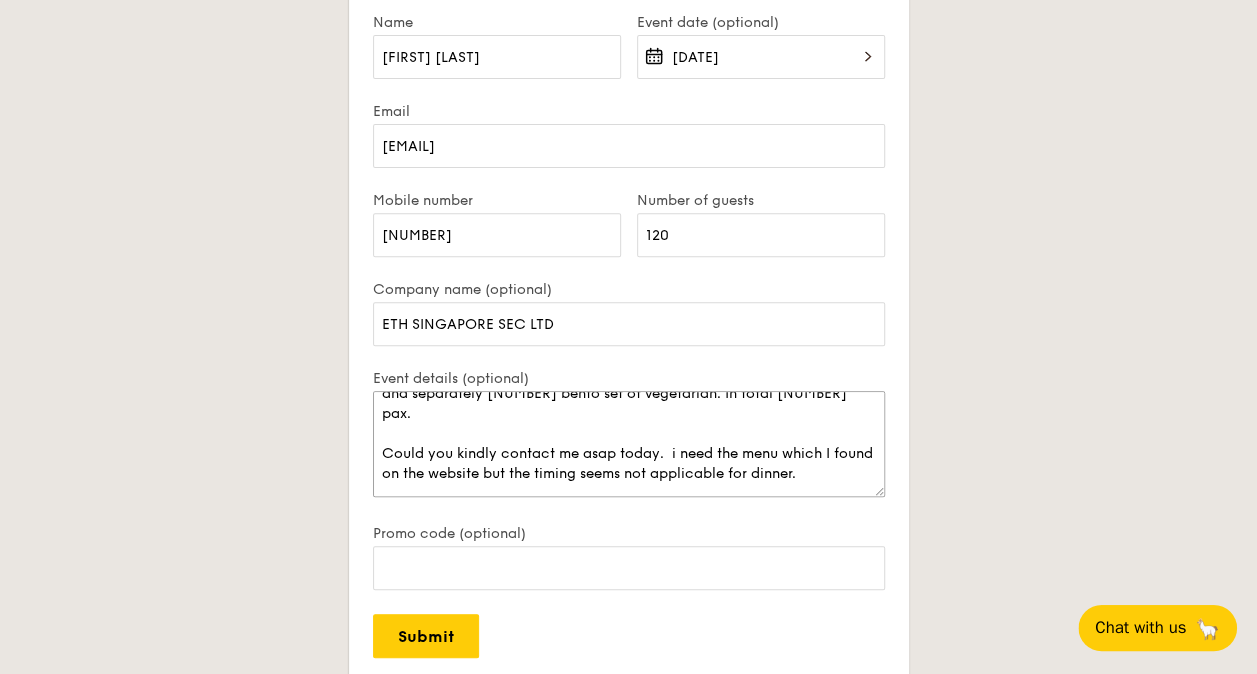 scroll, scrollTop: 86, scrollLeft: 0, axis: vertical 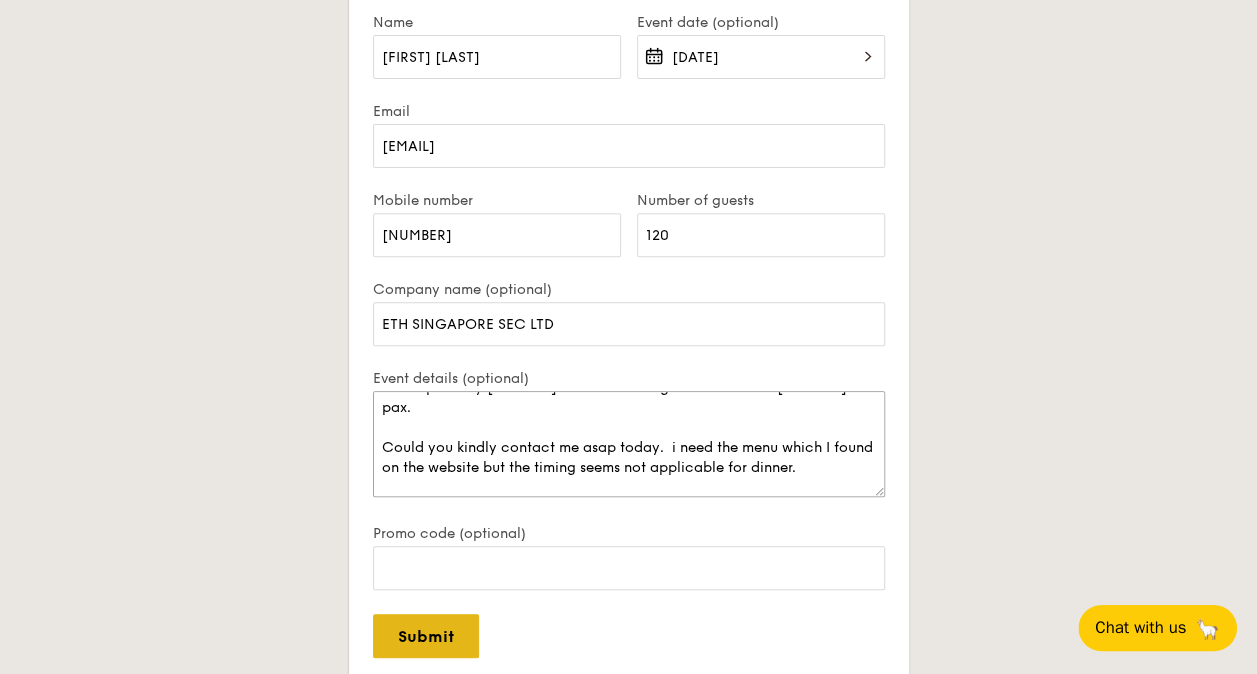 type on "Urgent request.
Hi there,
I've an event happening on [DATE] for dinner at [TIME], [NUMBER] pax and separately [NUMBER] bento set of vegetarian. In total [NUMBER] pax.
Could you kindly contact me asap today.  i need the menu which I found on the website but the timing seems not applicable for dinner.
Looking forward to your call please.  Thank you." 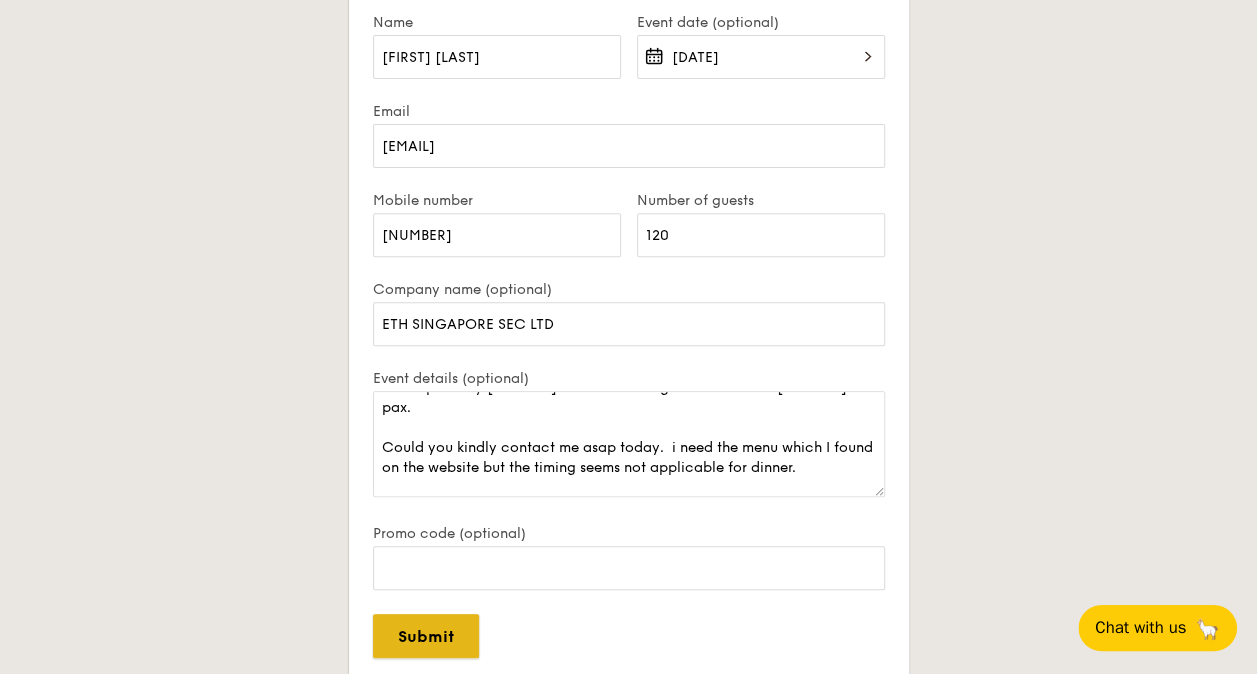 click on "Submit" at bounding box center [426, 636] 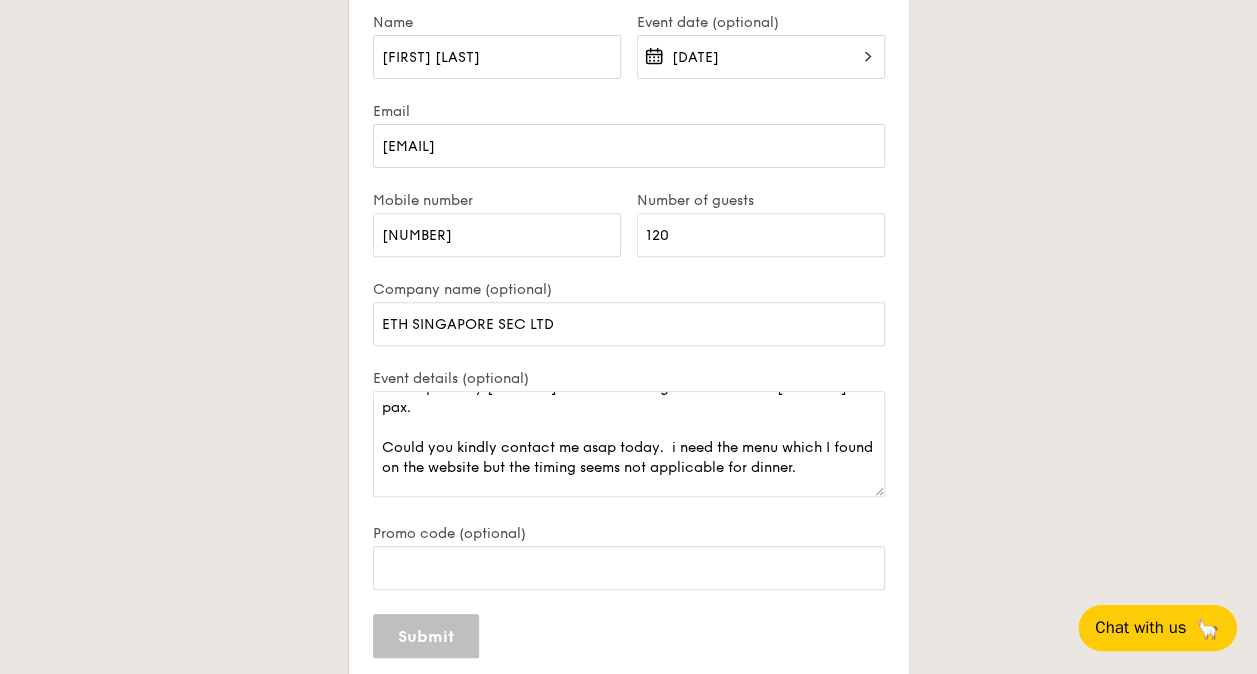 type 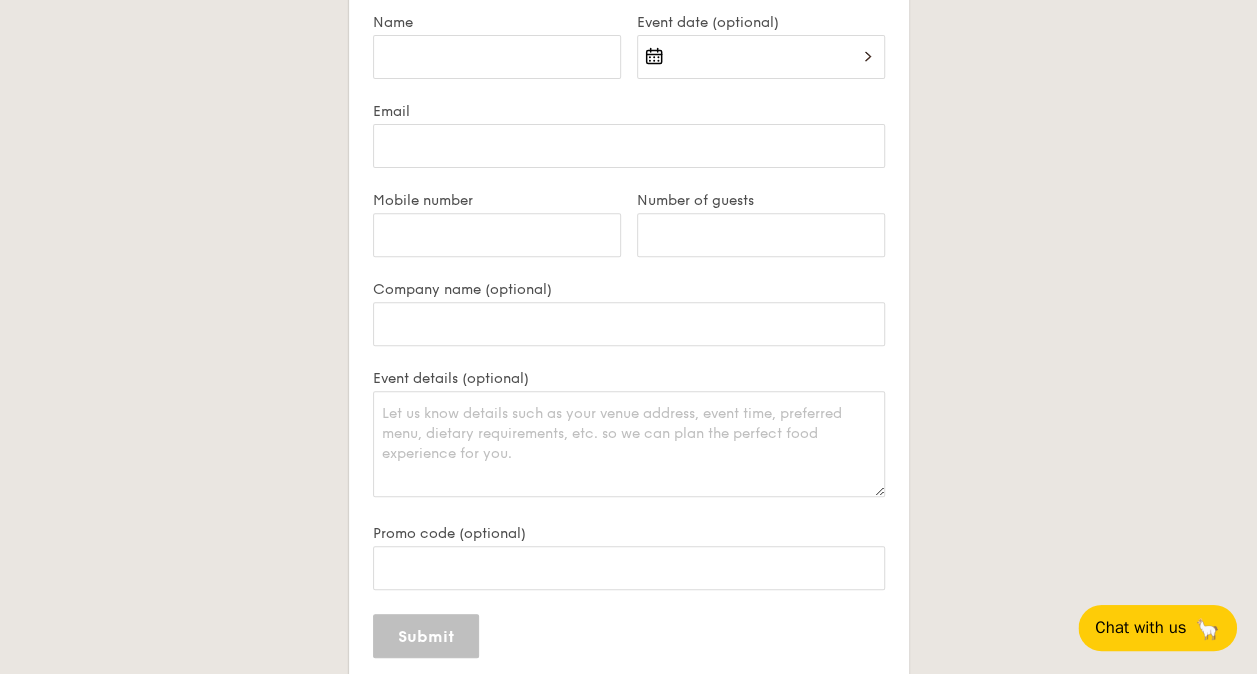 scroll, scrollTop: 0, scrollLeft: 0, axis: both 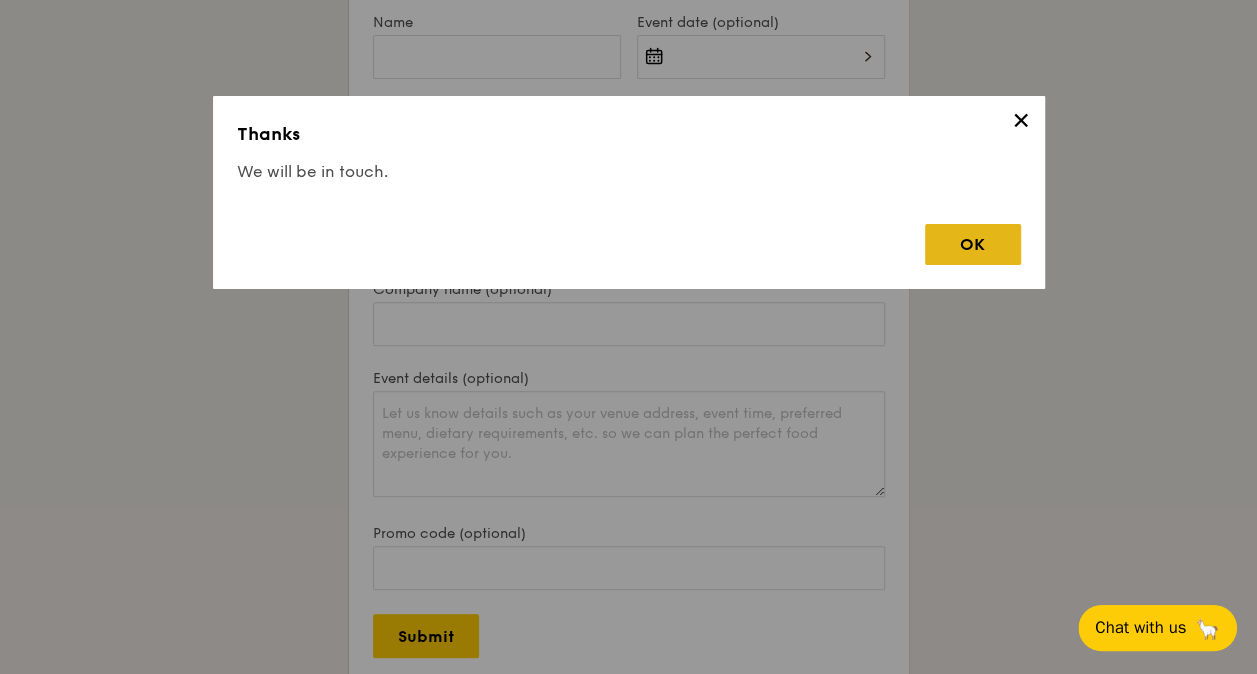 click on "OK" at bounding box center (973, 244) 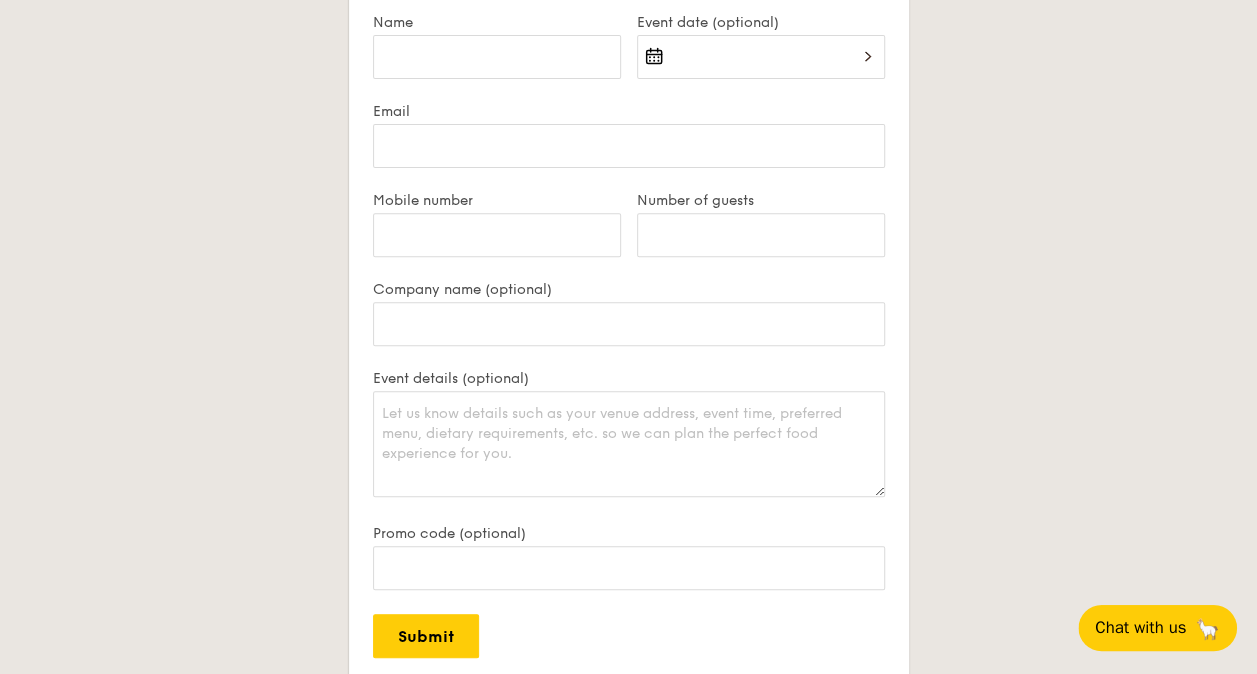 scroll, scrollTop: 3642, scrollLeft: 0, axis: vertical 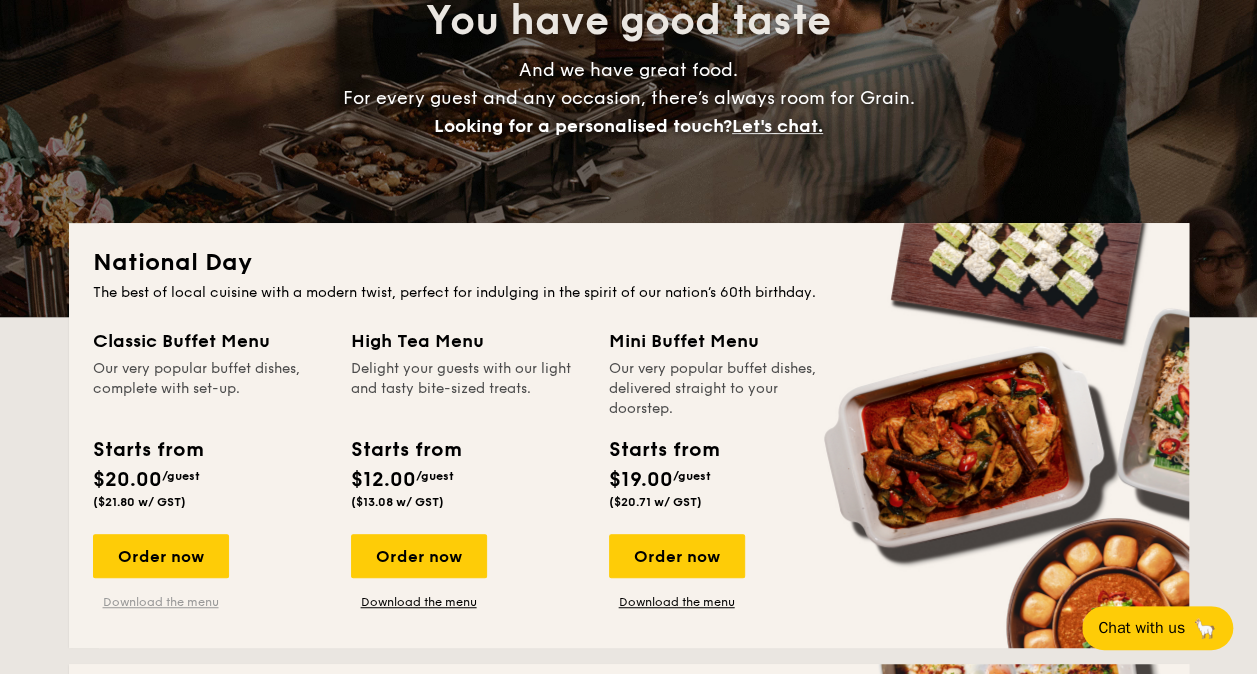 click on "Download the menu" at bounding box center [161, 602] 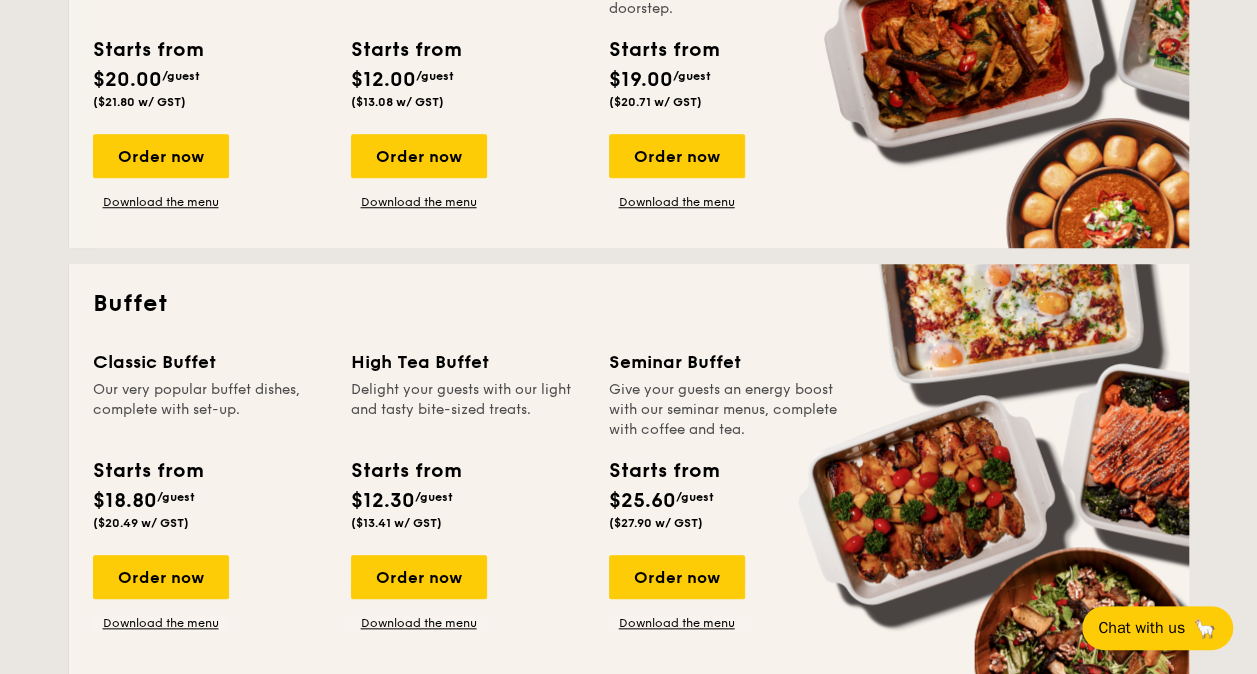 scroll, scrollTop: 800, scrollLeft: 0, axis: vertical 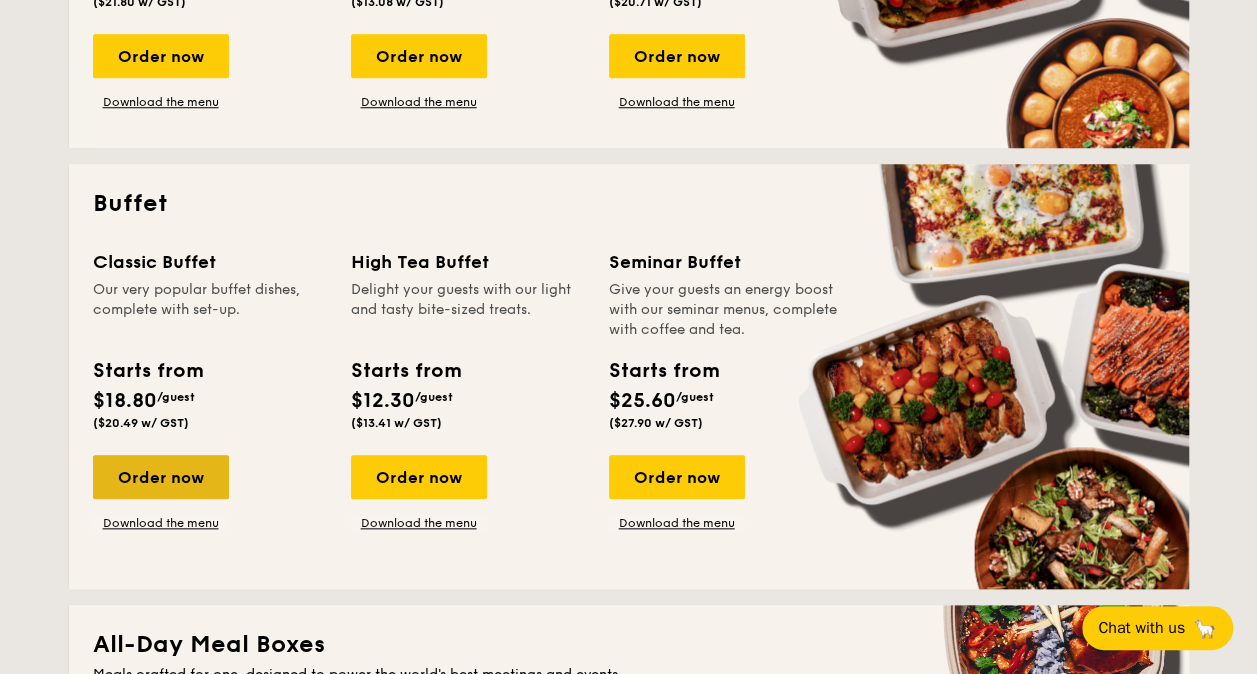 click on "Order now" at bounding box center (161, 477) 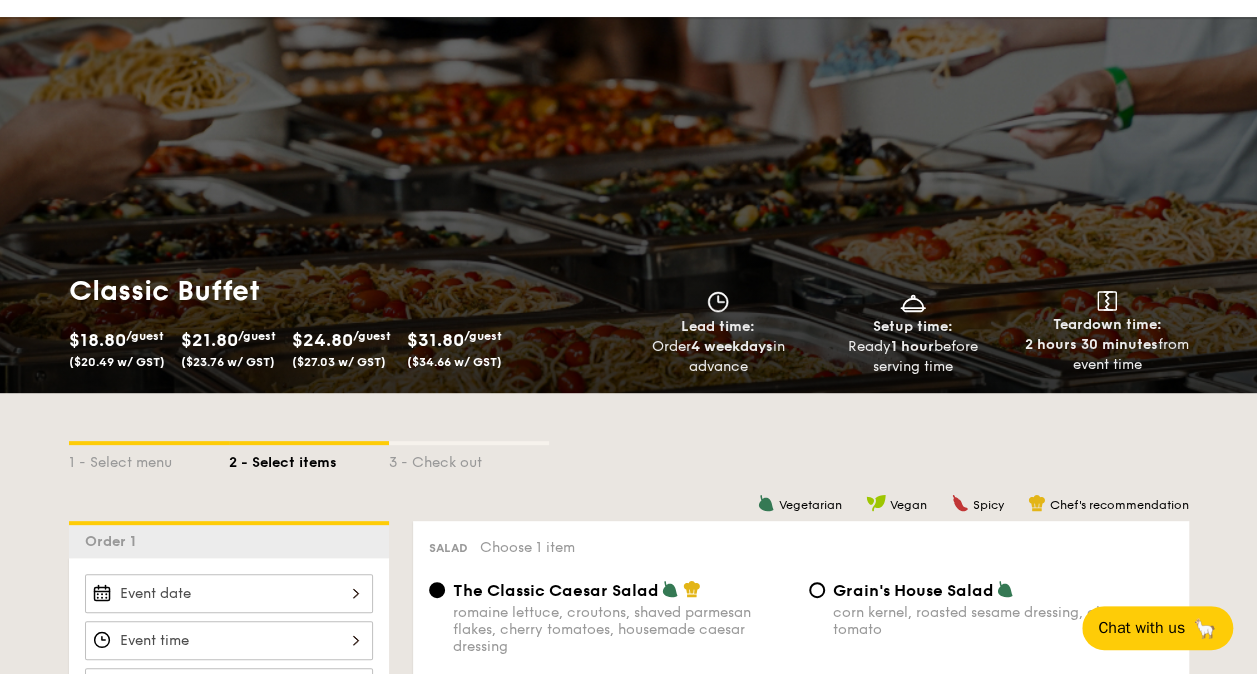 scroll, scrollTop: 0, scrollLeft: 0, axis: both 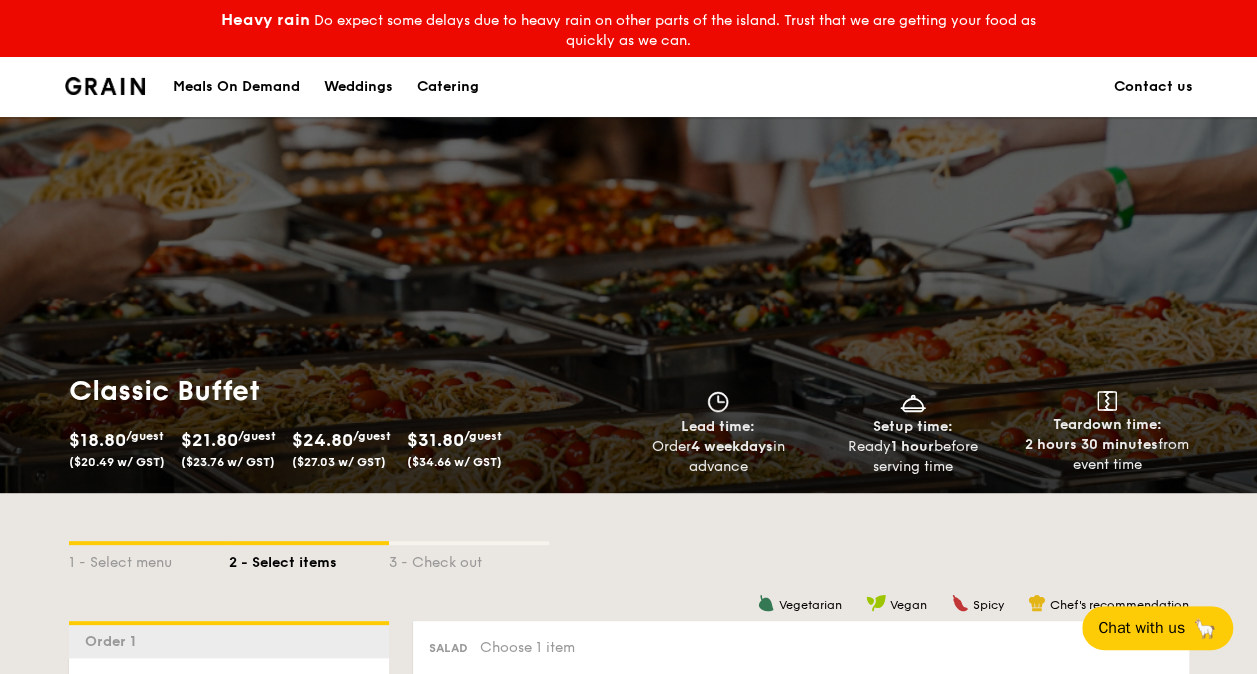 click on "Contact us" at bounding box center [1153, 87] 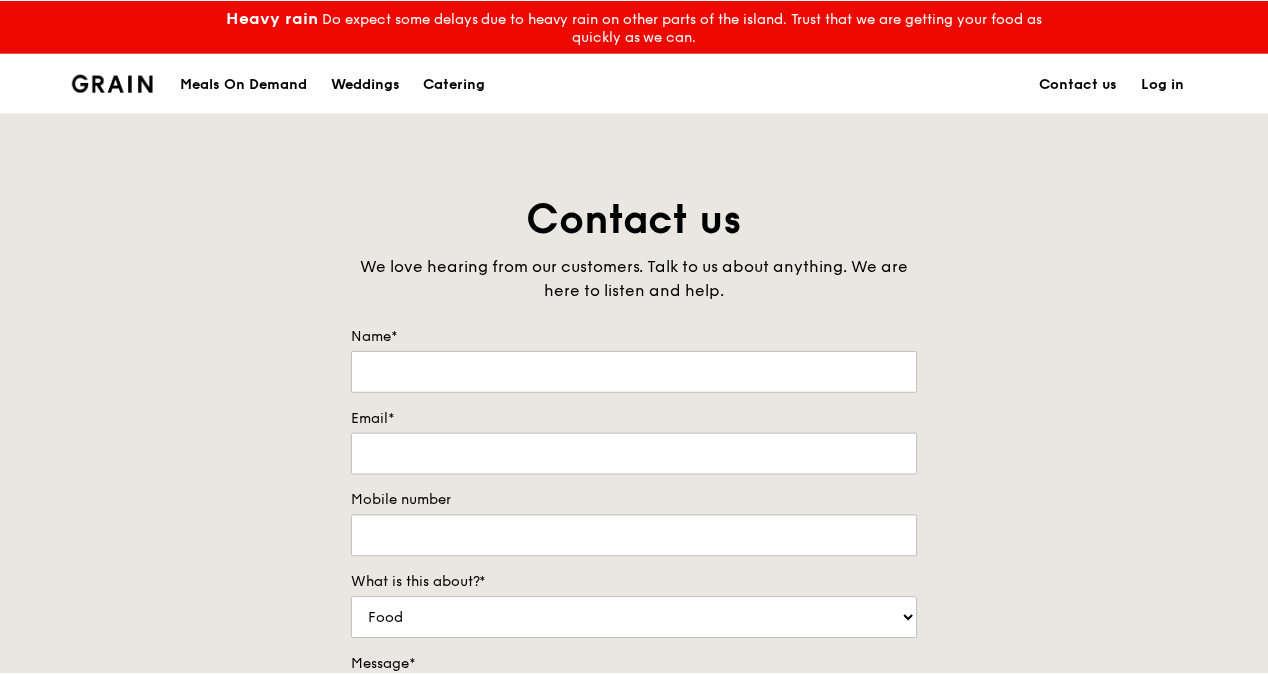 scroll, scrollTop: 0, scrollLeft: 0, axis: both 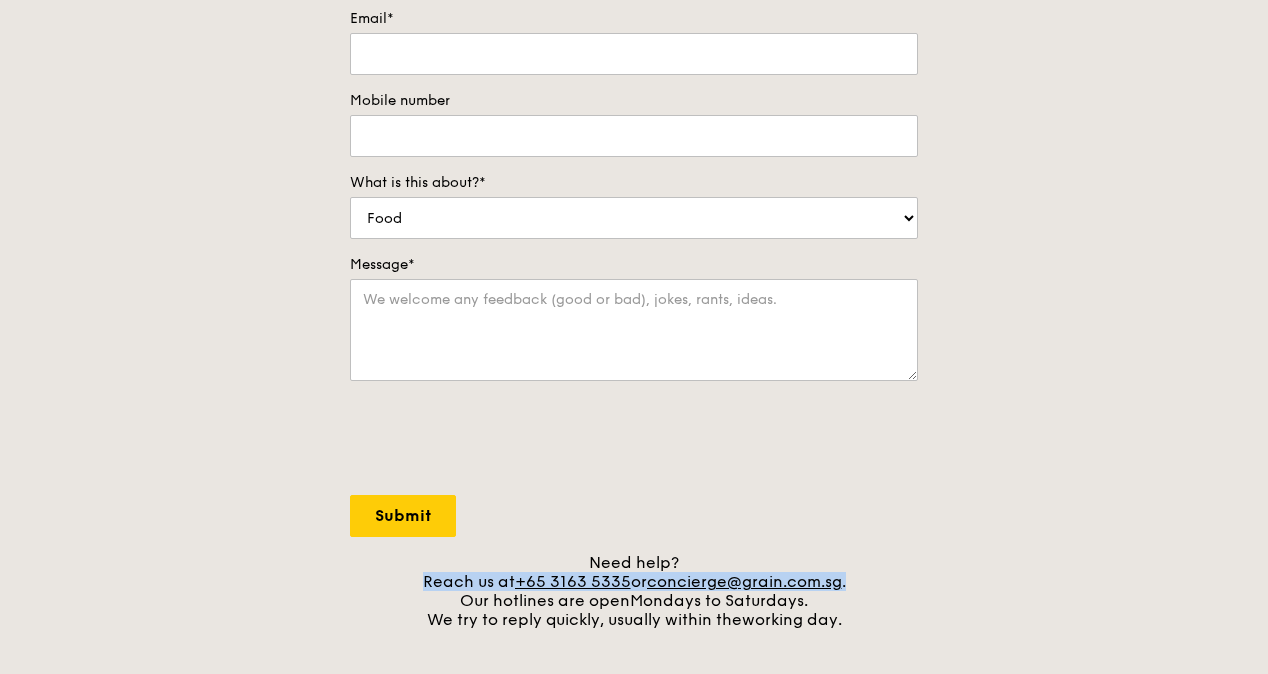 drag, startPoint x: 854, startPoint y: 580, endPoint x: 422, endPoint y: 580, distance: 432 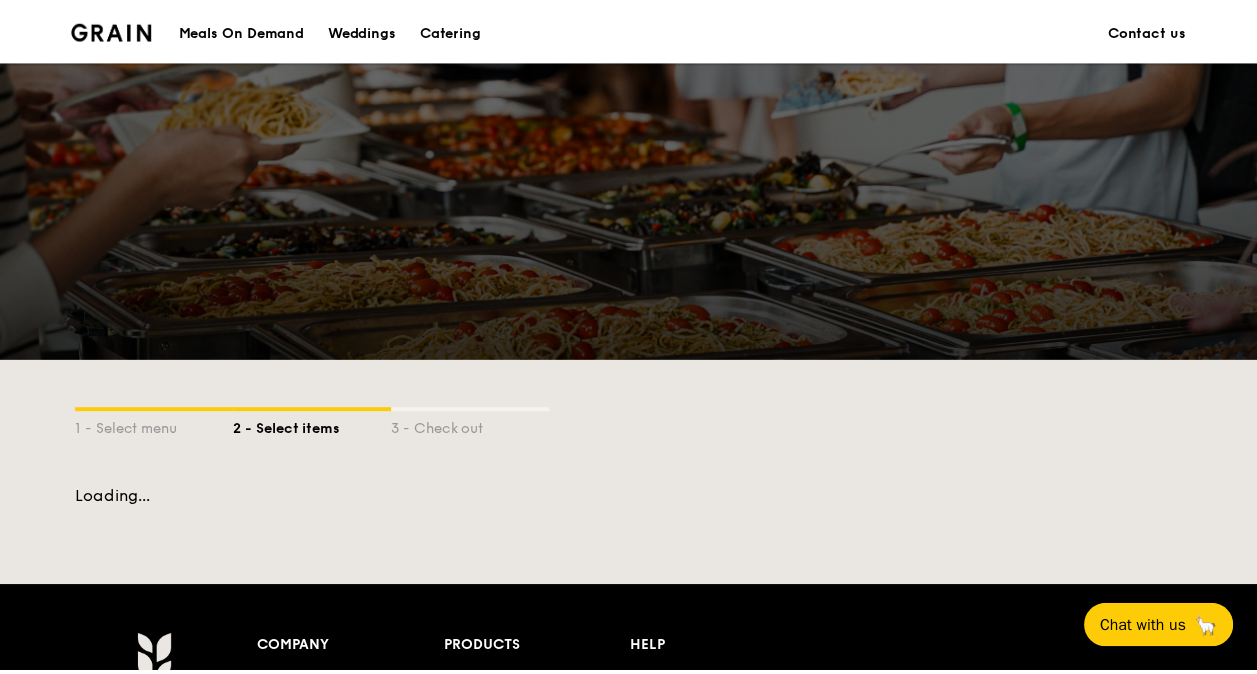 scroll, scrollTop: 0, scrollLeft: 0, axis: both 